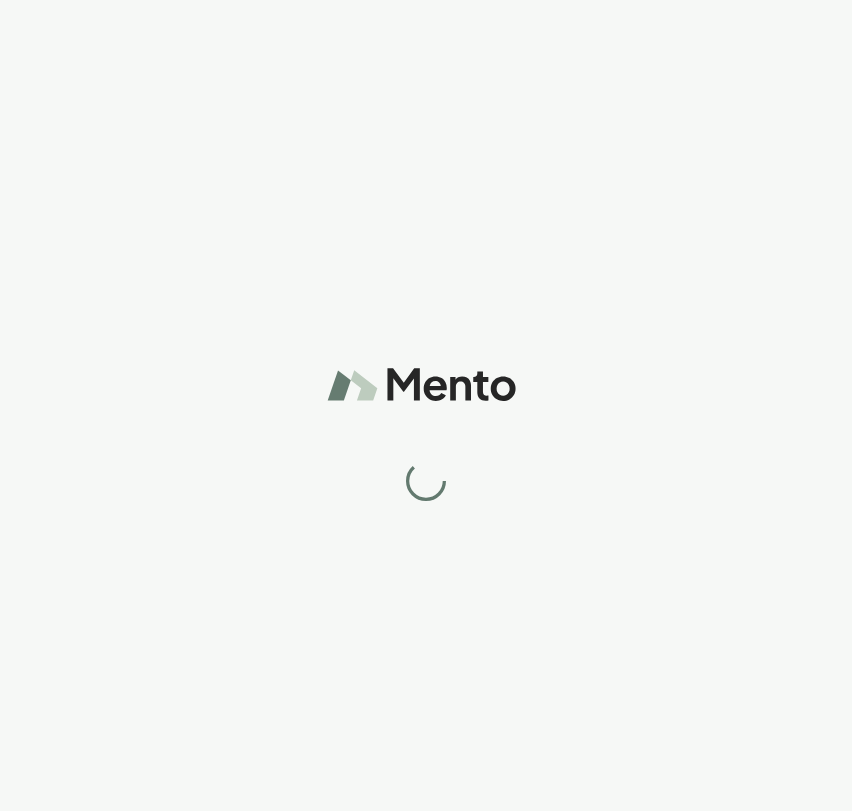scroll, scrollTop: 0, scrollLeft: 0, axis: both 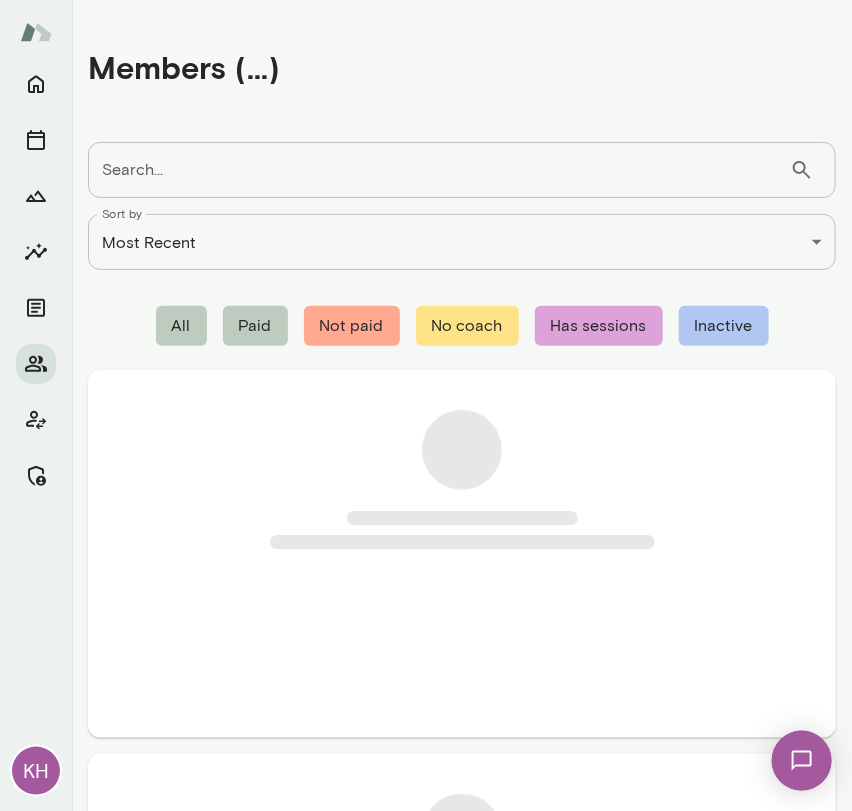 click on "Search... ​ Search..." at bounding box center (462, 170) 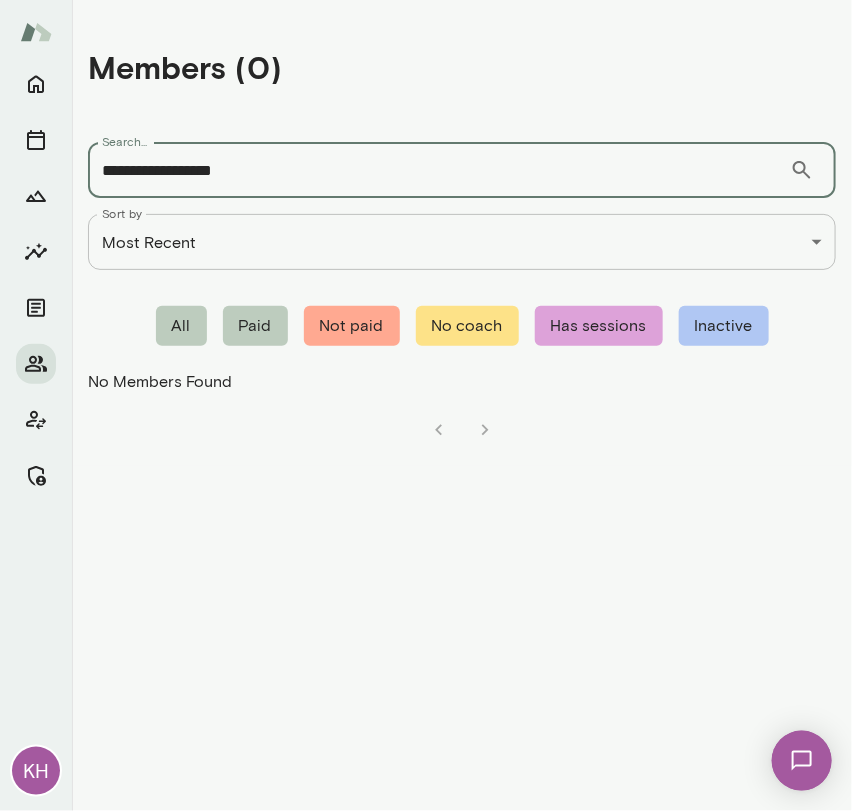 drag, startPoint x: 174, startPoint y: 173, endPoint x: -55, endPoint y: 176, distance: 229.01965 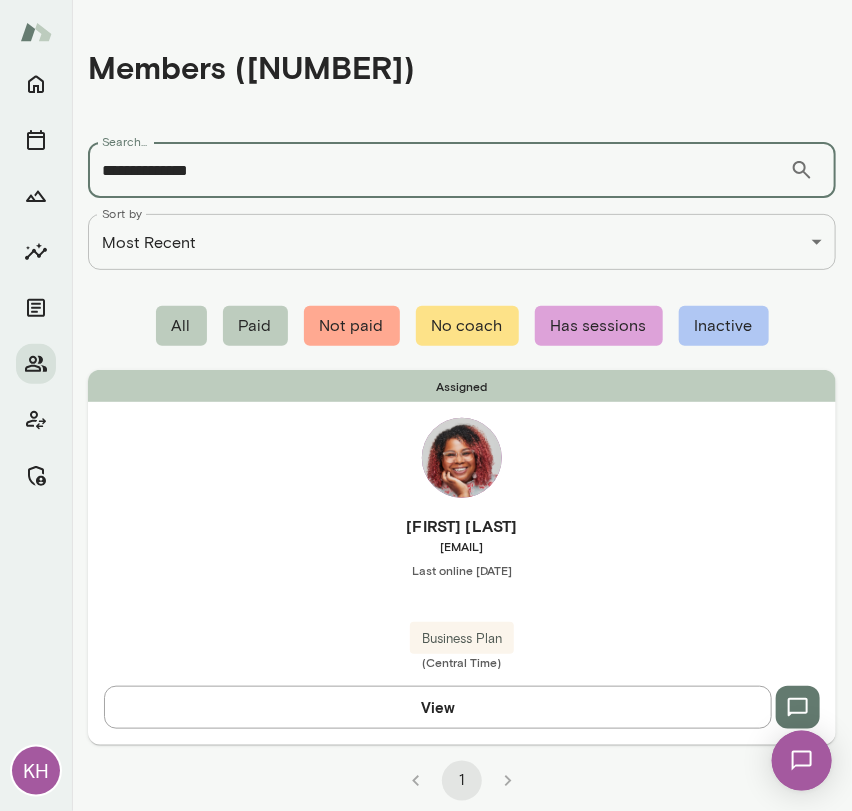 type on "**********" 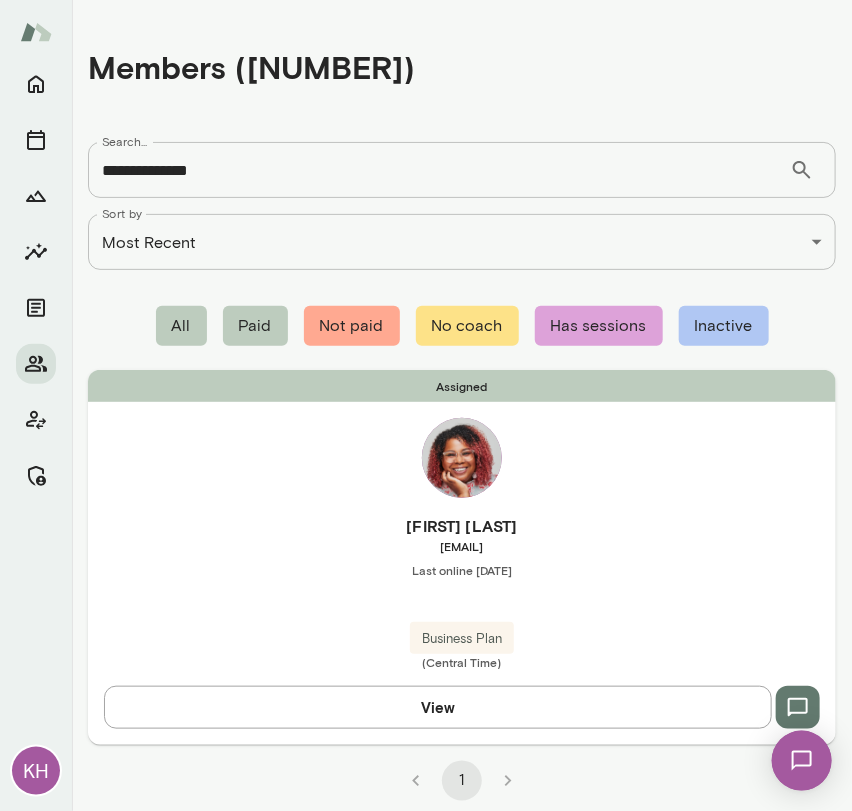 click on "Assigned Brittany Canty bcanty@teamshares.com Last online June 18 Business Plan (Central Time) View" at bounding box center [462, 557] 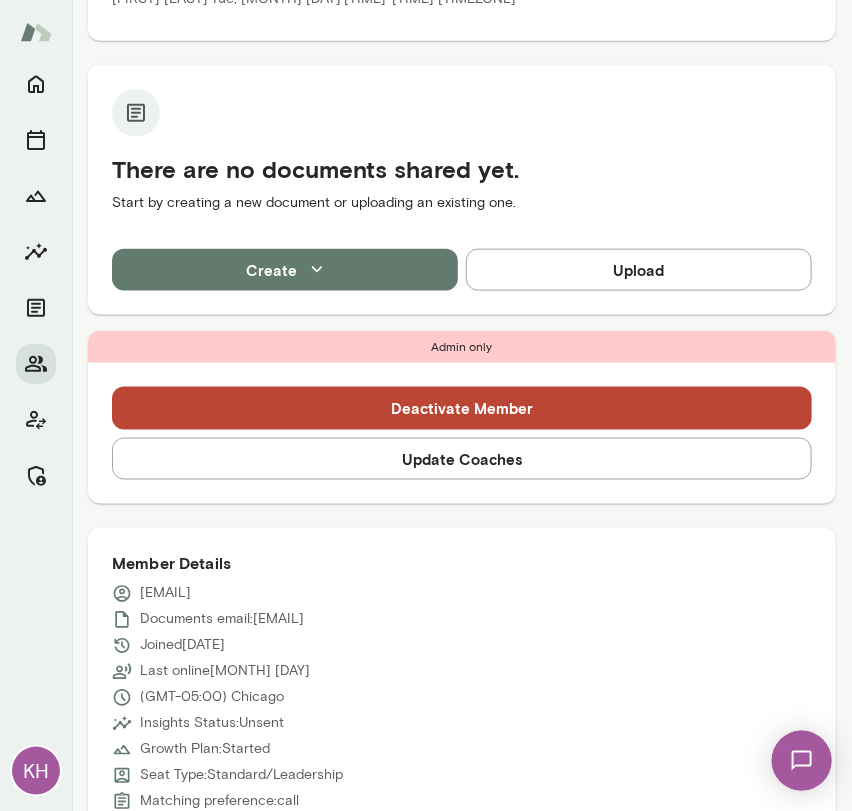 scroll, scrollTop: 0, scrollLeft: 0, axis: both 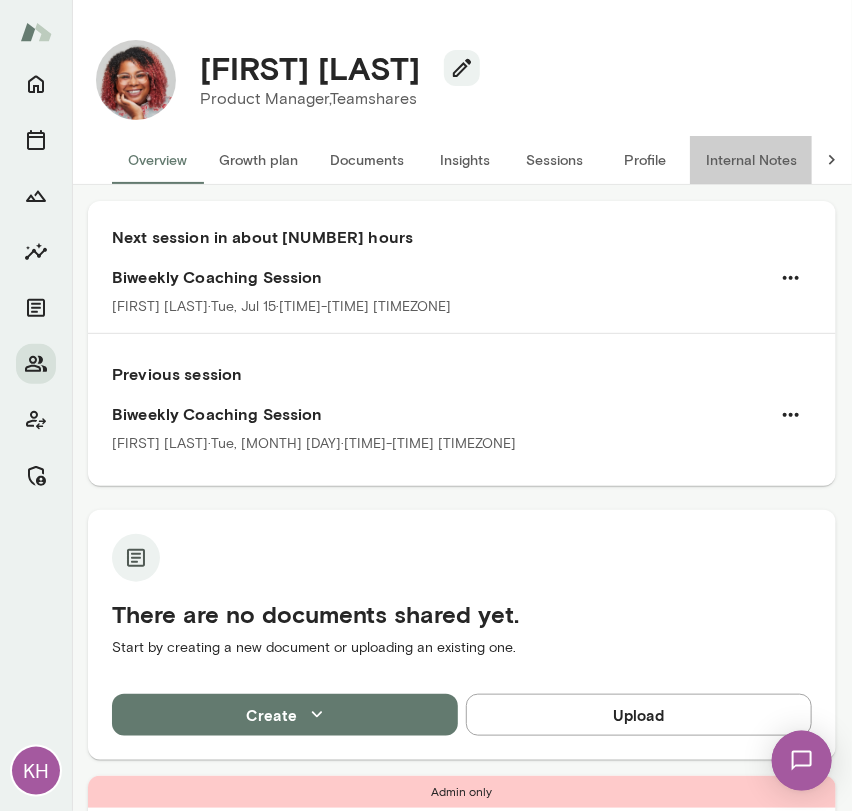 click on "Internal Notes" at bounding box center (751, 160) 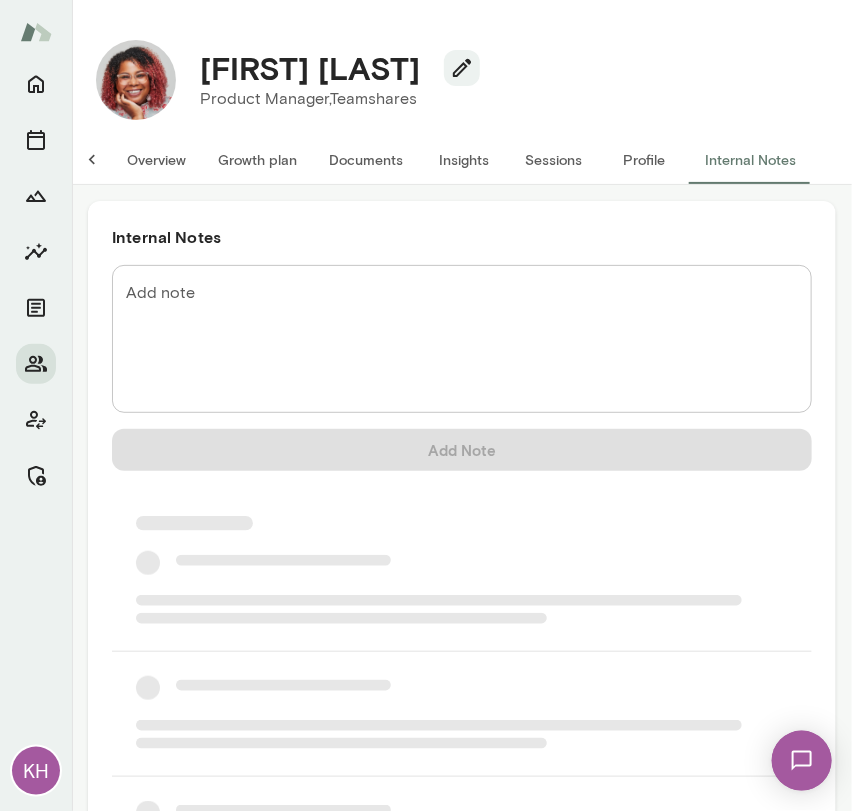 scroll, scrollTop: 0, scrollLeft: 16, axis: horizontal 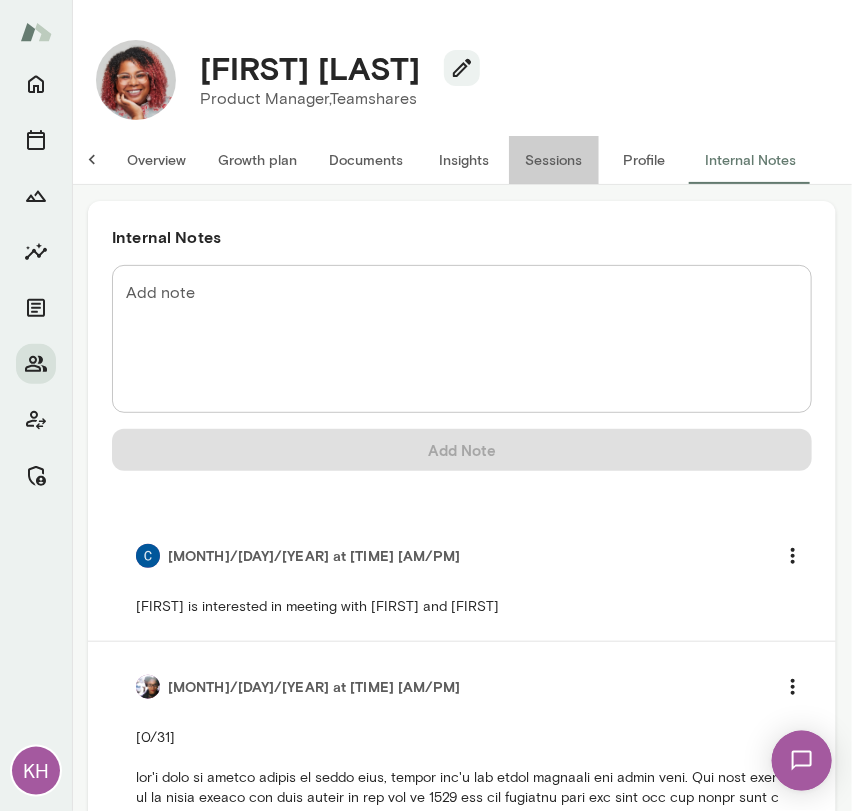 click on "Sessions" at bounding box center [554, 160] 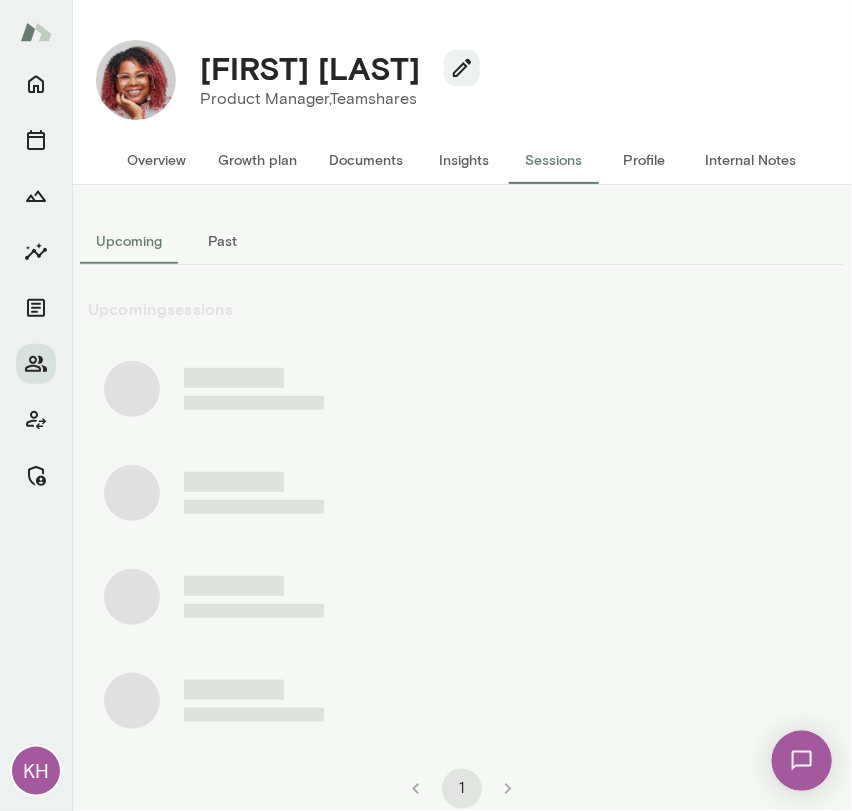 scroll, scrollTop: 0, scrollLeft: 0, axis: both 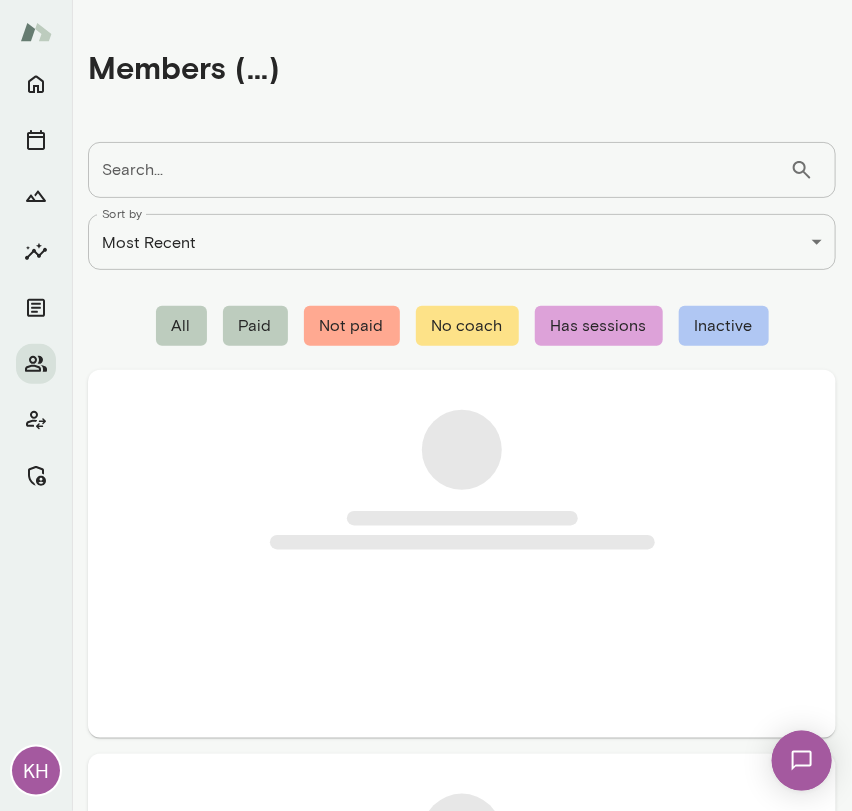 click on "Search..." at bounding box center (439, 170) 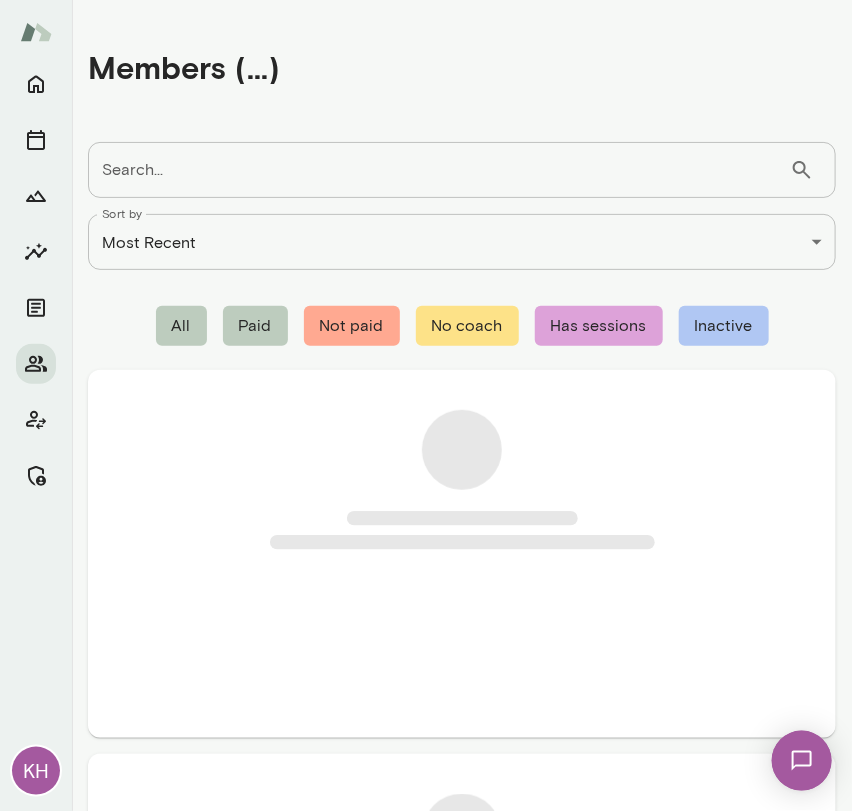 paste on "**********" 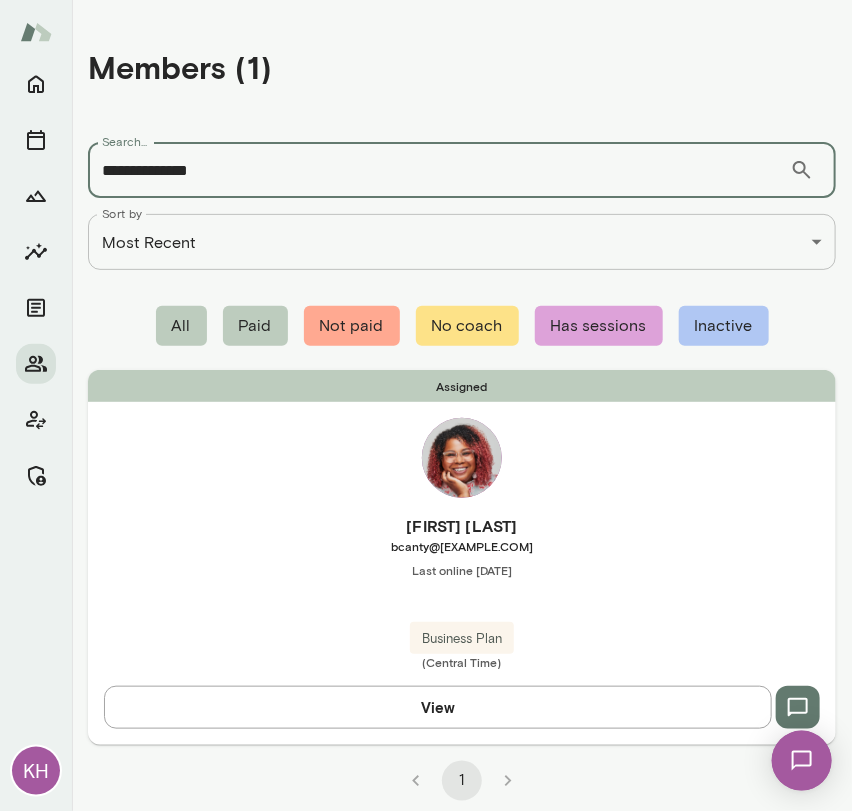 type on "**********" 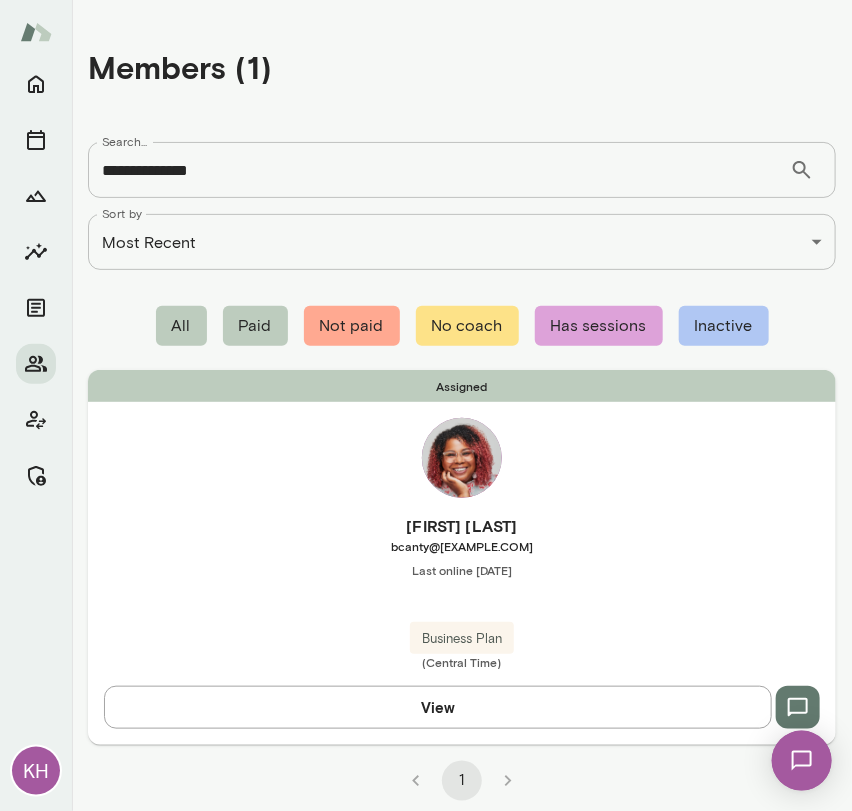 click on "Assigned Brittany Canty bcanty@teamshares.com Last online June 18 Business Plan (Central Time) View" at bounding box center [462, 557] 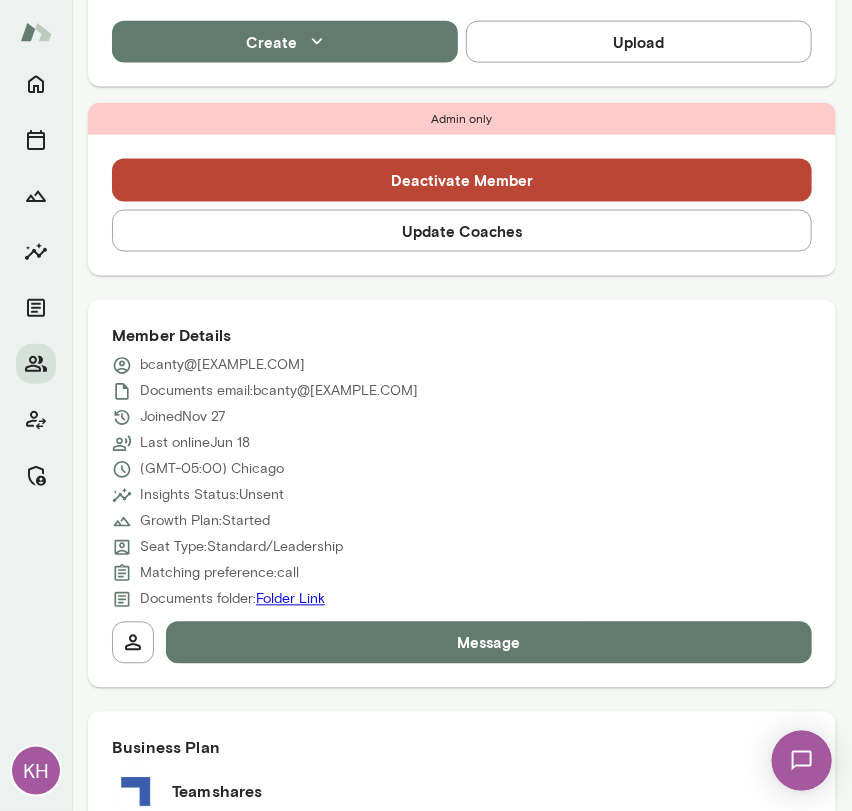 scroll, scrollTop: 0, scrollLeft: 0, axis: both 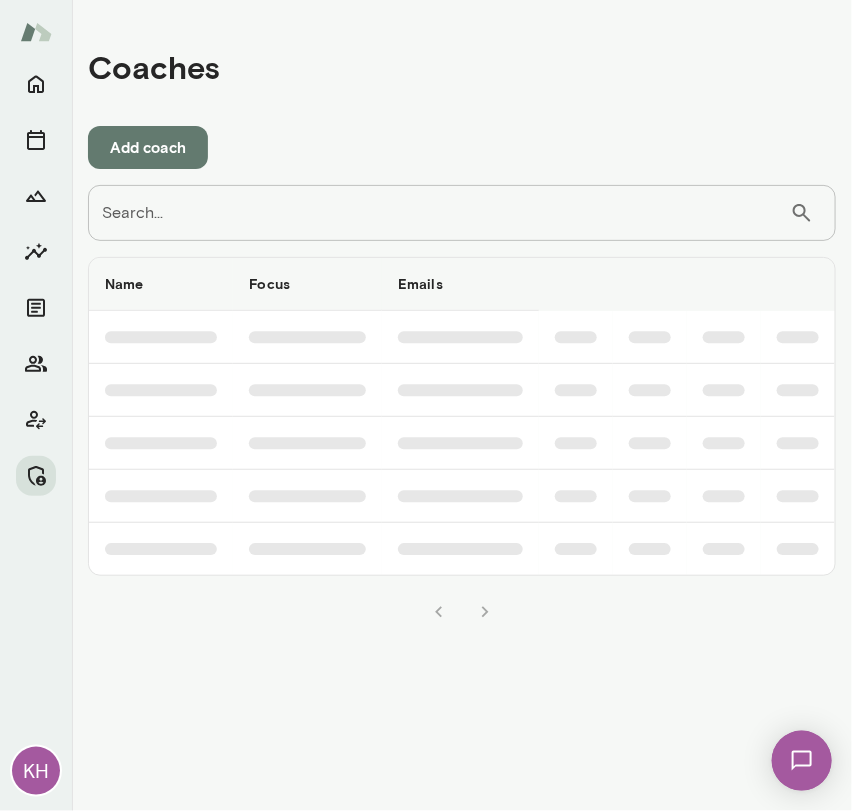 click on "Search..." at bounding box center [439, 213] 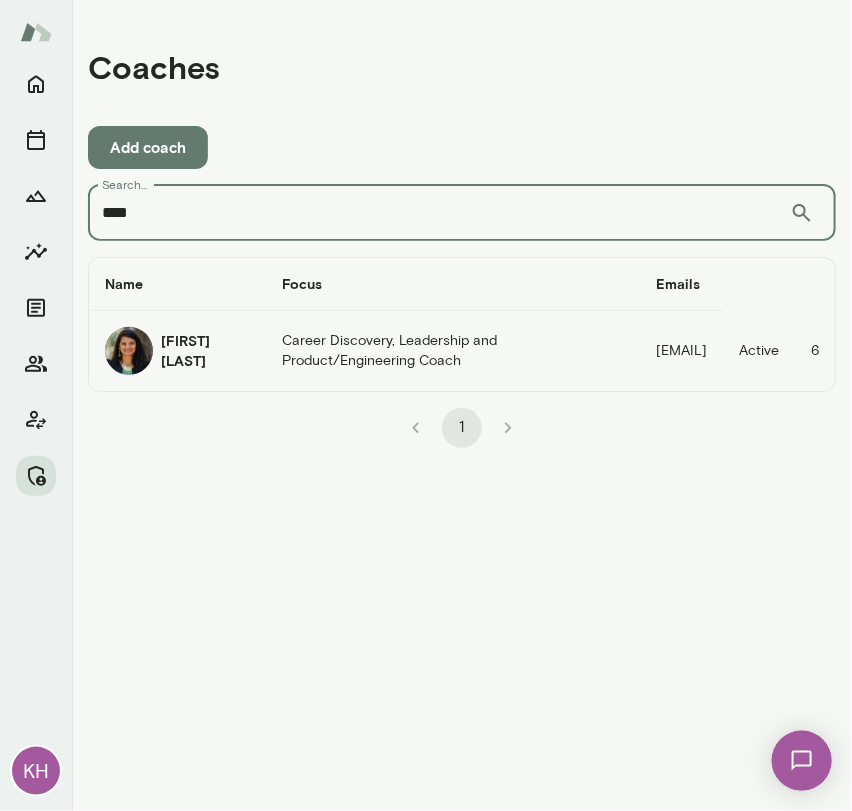type on "****" 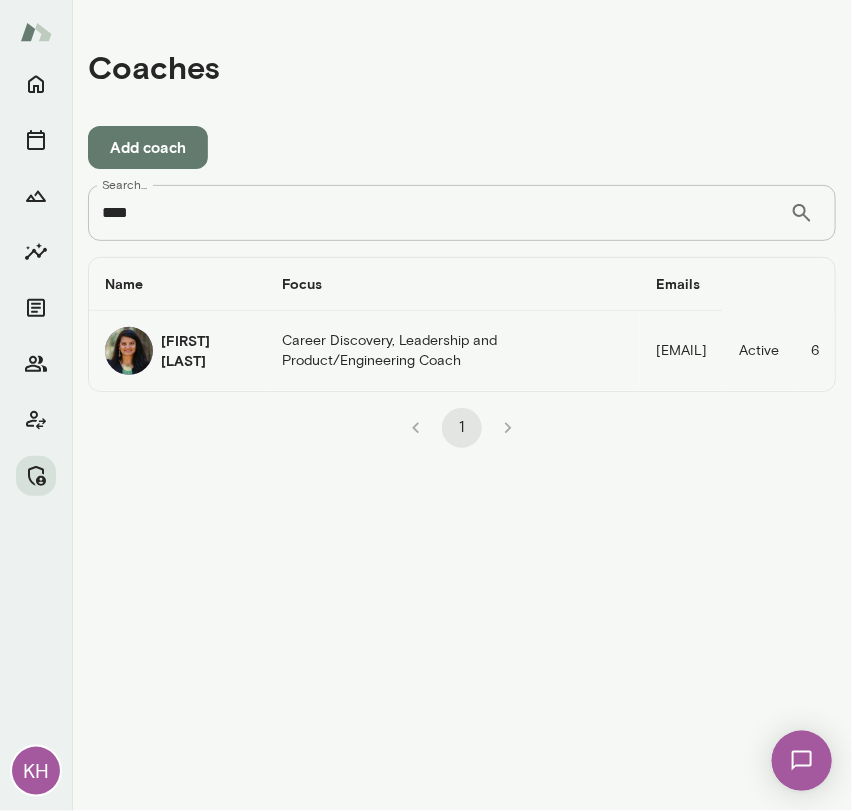 click on "[FIRST] [LAST]" at bounding box center [205, 351] 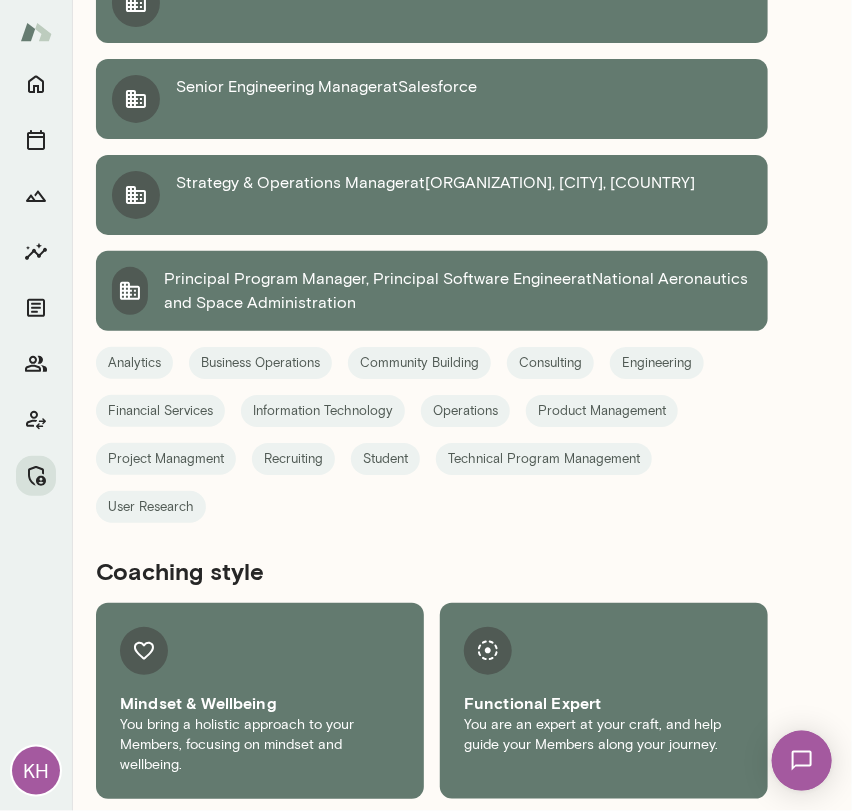 scroll, scrollTop: 2165, scrollLeft: 0, axis: vertical 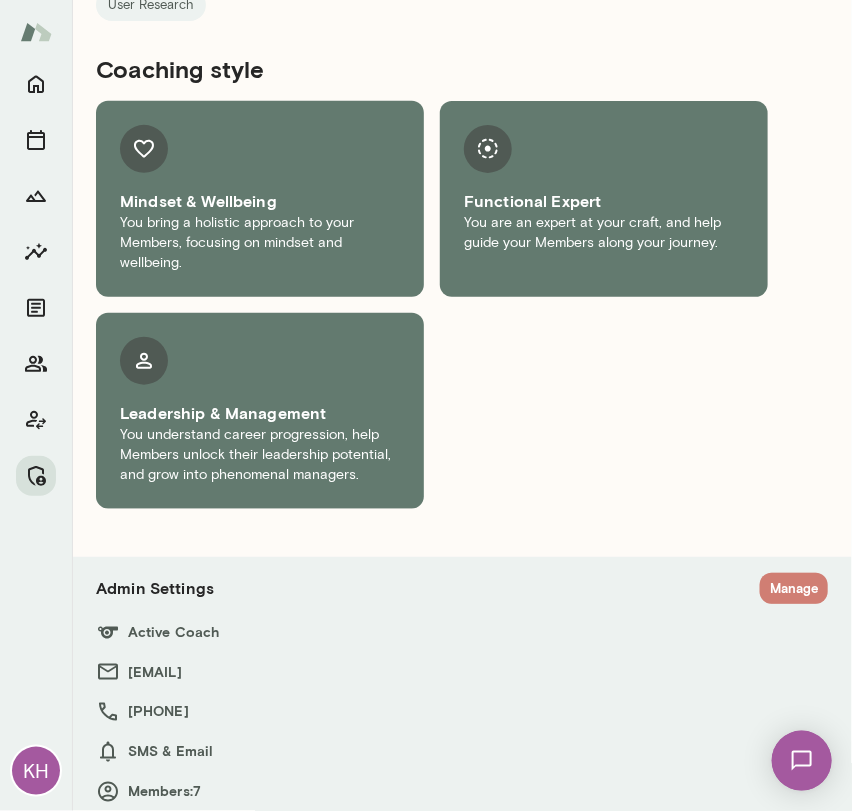click on "Manage" at bounding box center [794, 588] 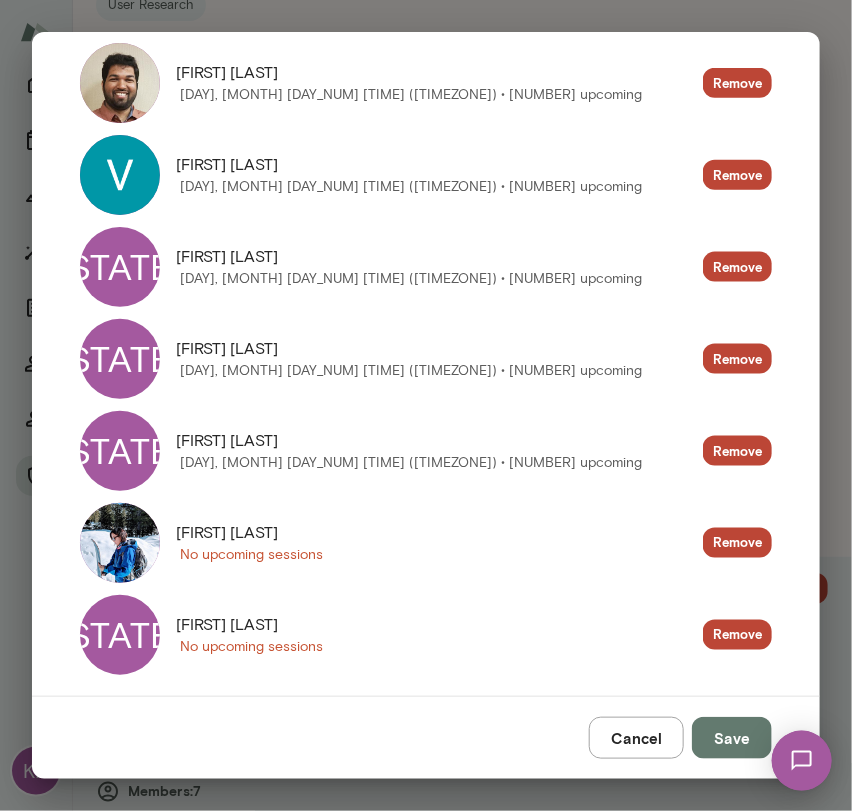scroll, scrollTop: 491, scrollLeft: 0, axis: vertical 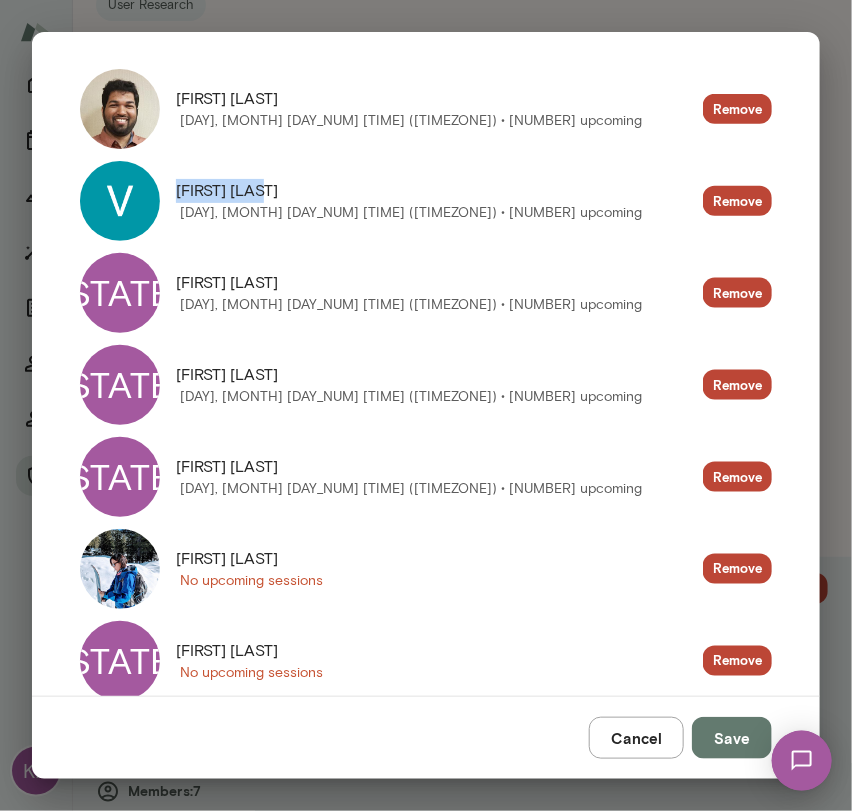 drag, startPoint x: 275, startPoint y: 194, endPoint x: 175, endPoint y: 194, distance: 100 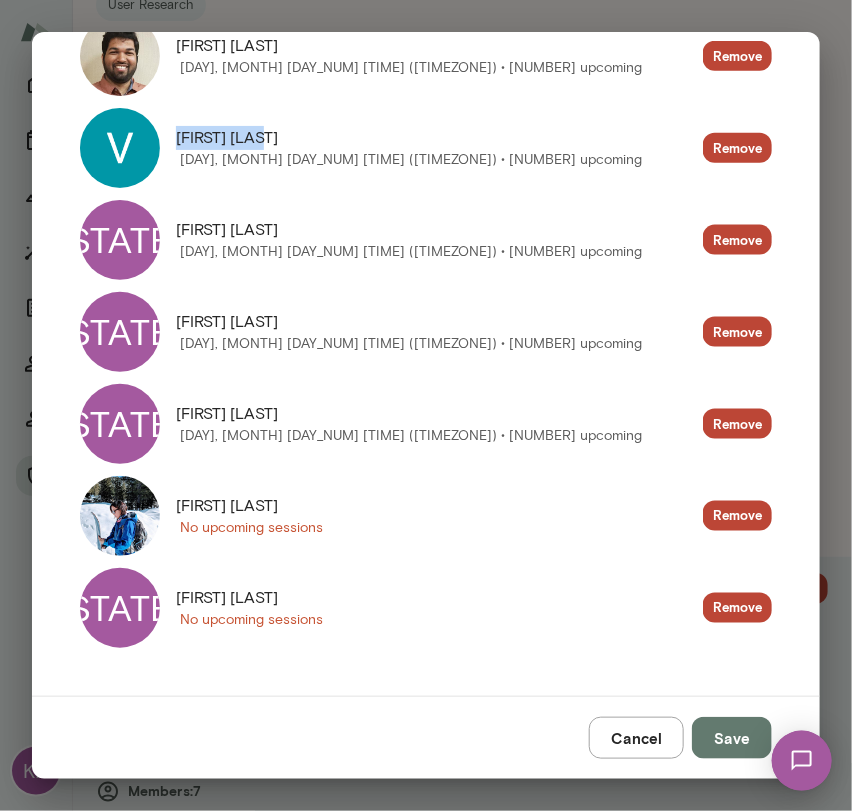 scroll, scrollTop: 544, scrollLeft: 0, axis: vertical 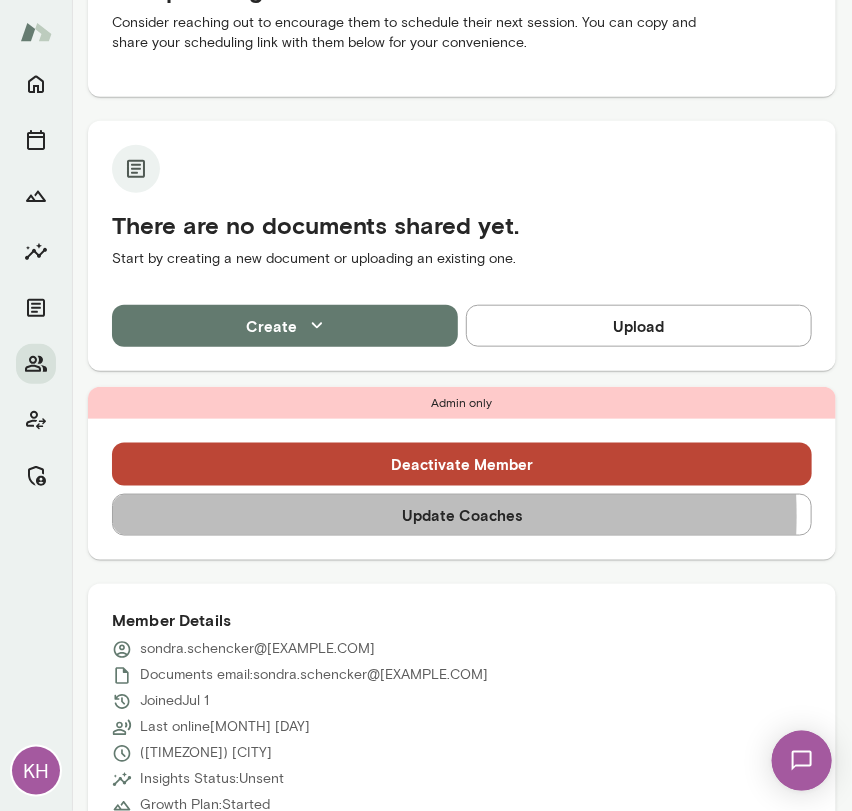 click on "Update Coaches" at bounding box center [462, 515] 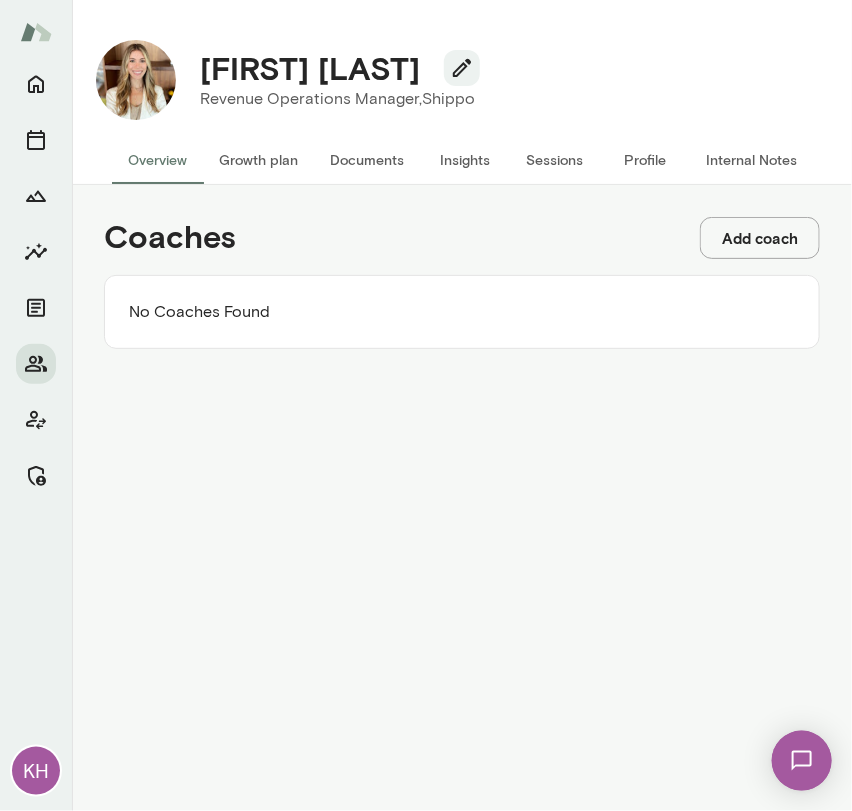 click on "Add coach" at bounding box center [760, 238] 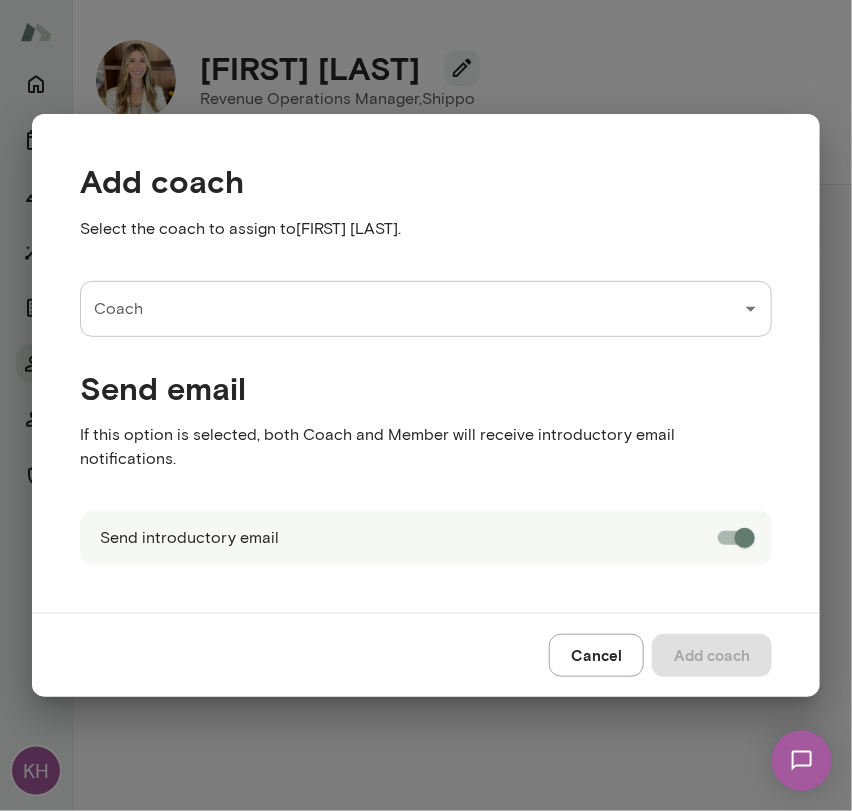 click on "Coach" at bounding box center (411, 309) 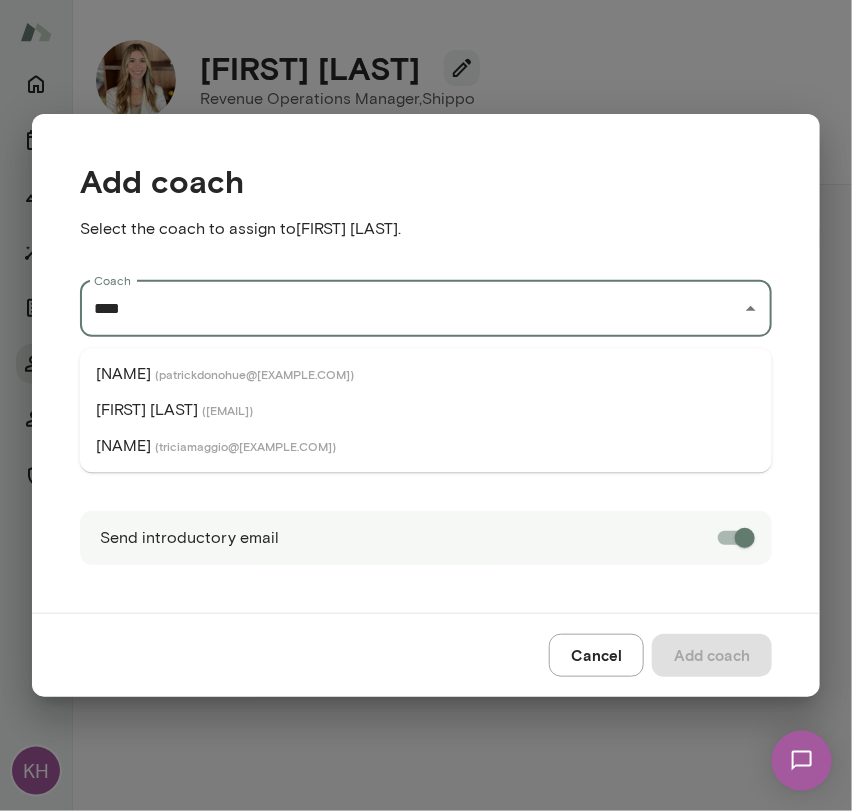 click on "[NAME]" at bounding box center (123, 446) 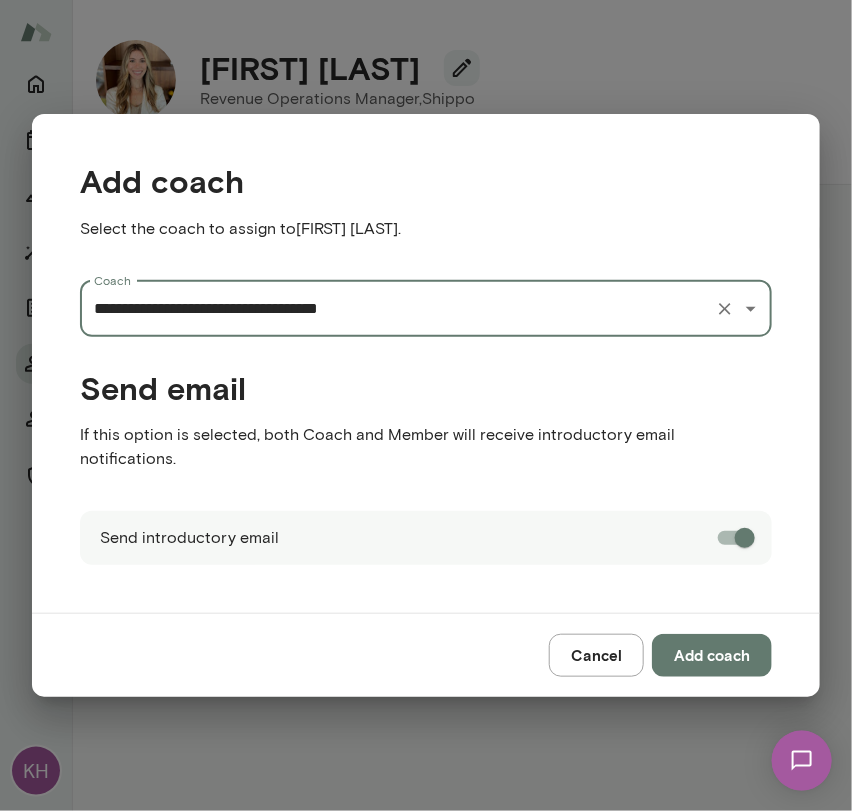 type on "**********" 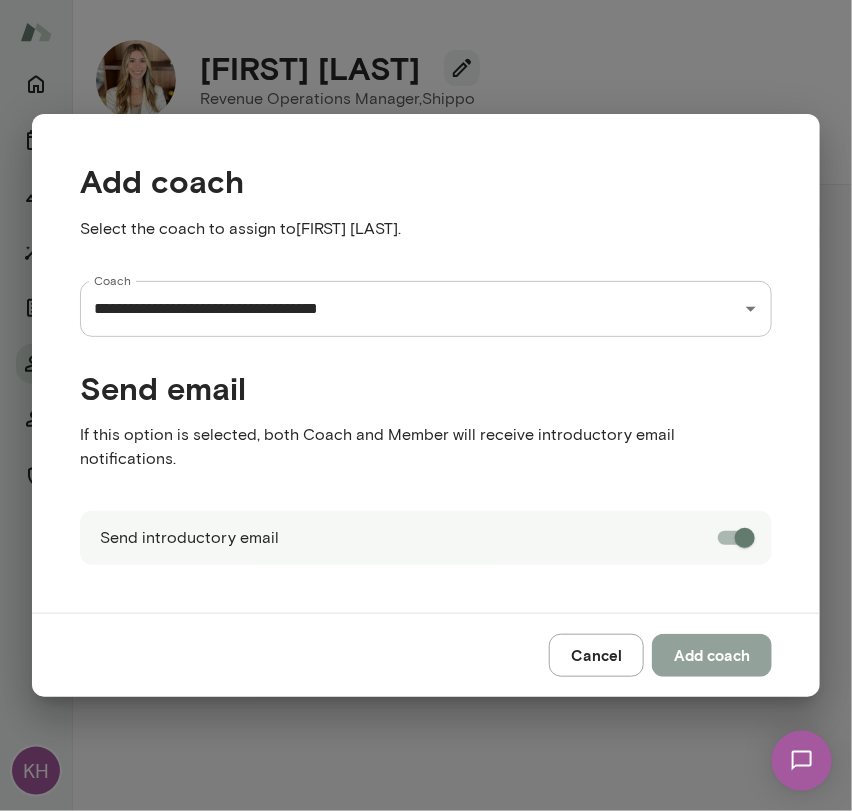 click on "Add coach" at bounding box center [712, 655] 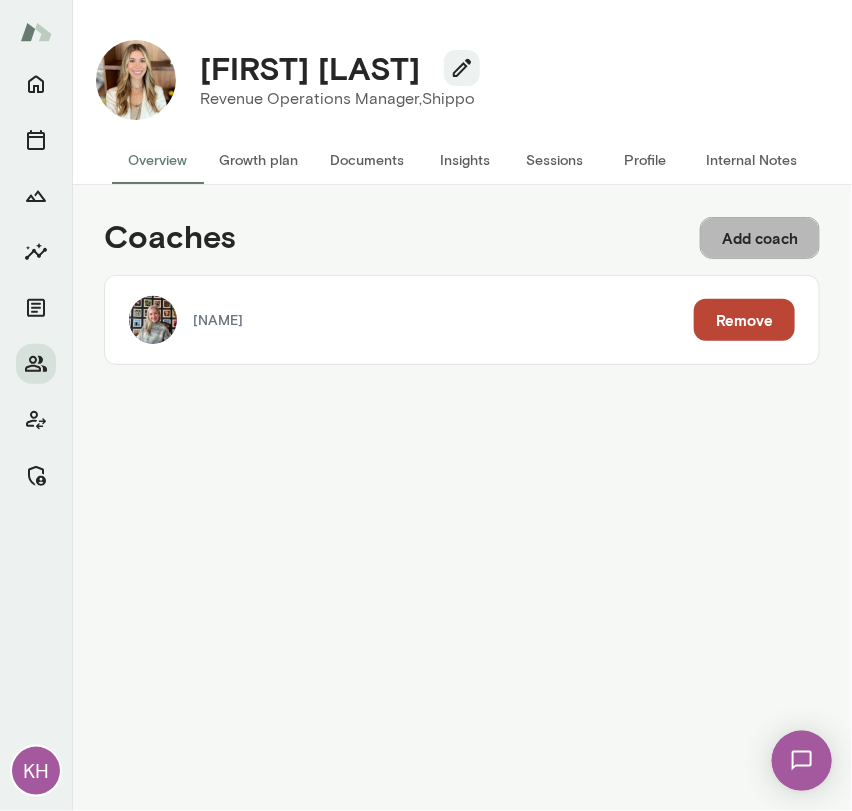 click on "Add coach" at bounding box center [760, 238] 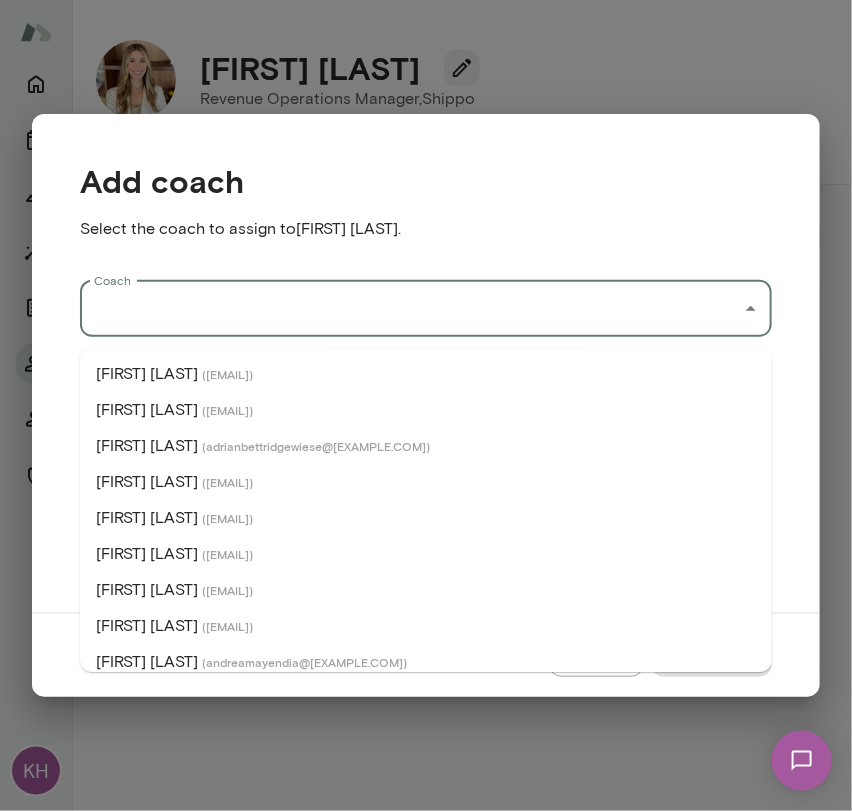 click on "Coach" at bounding box center [411, 309] 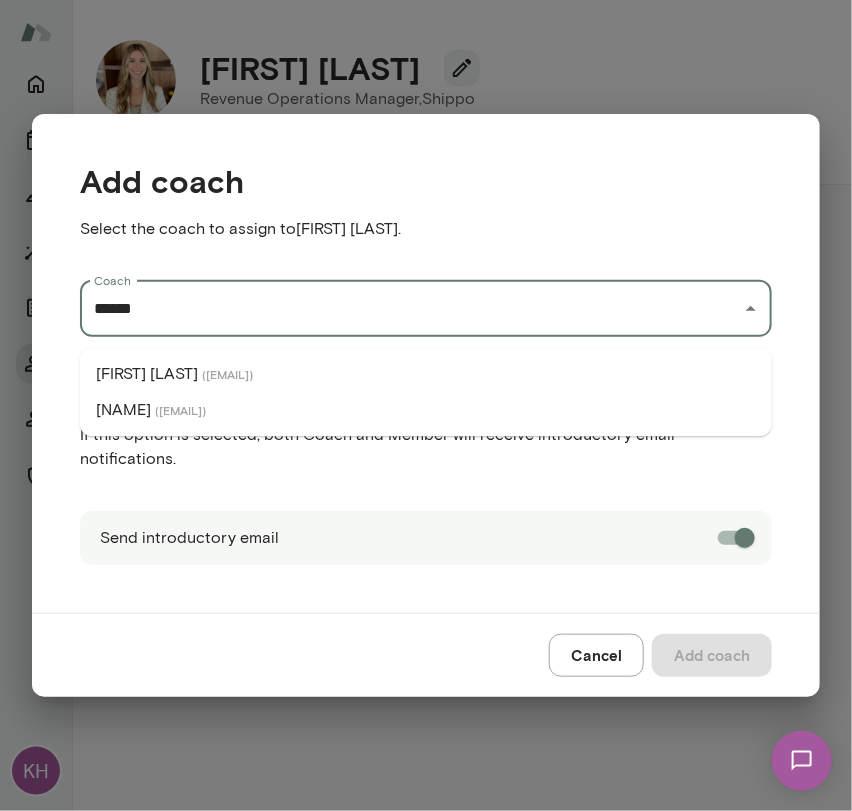 click on "( [EMAIL] )" at bounding box center [180, 410] 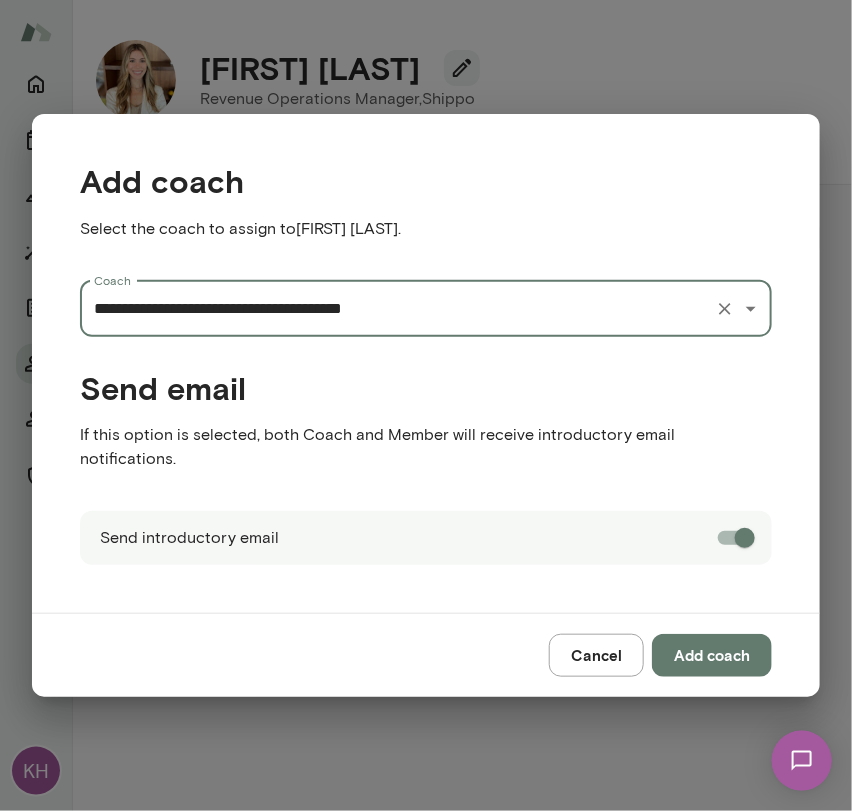 type on "**********" 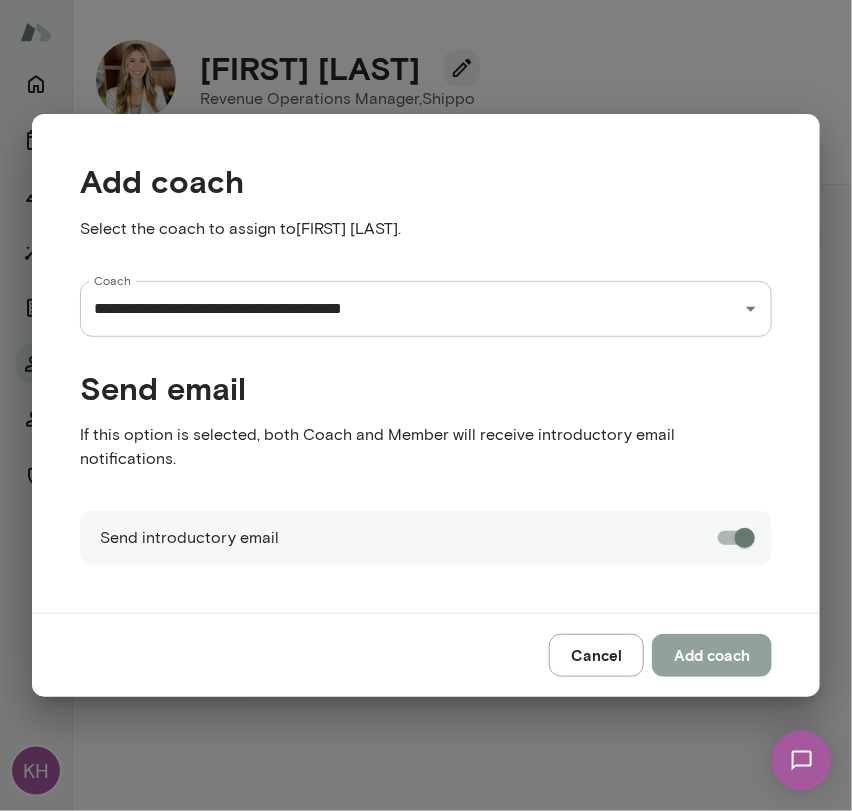 click on "Add coach" at bounding box center (712, 655) 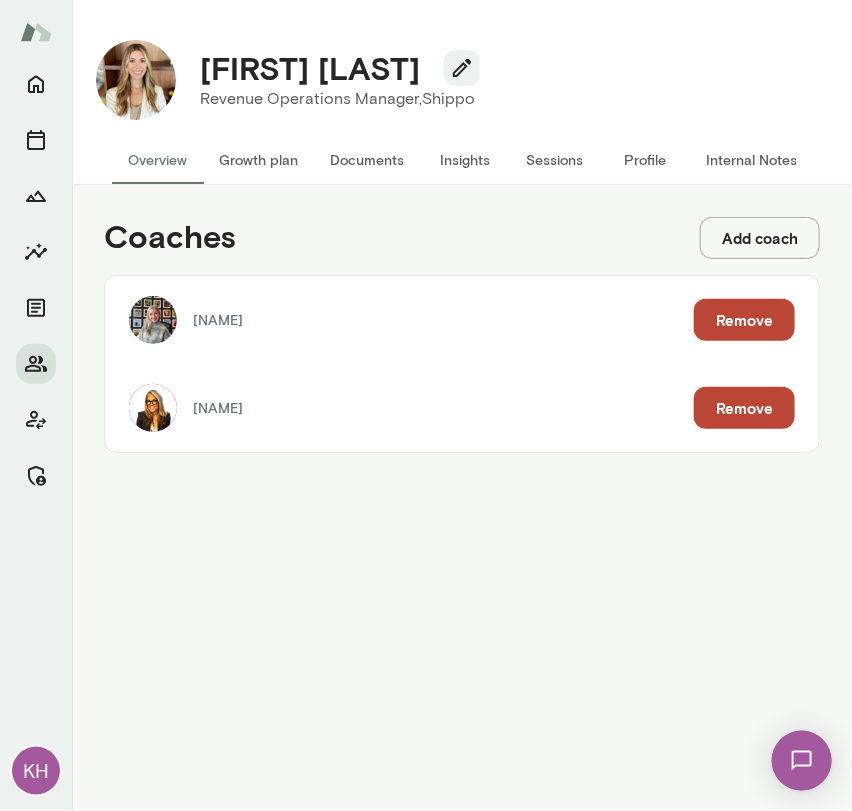 click on "Internal Notes" at bounding box center (751, 160) 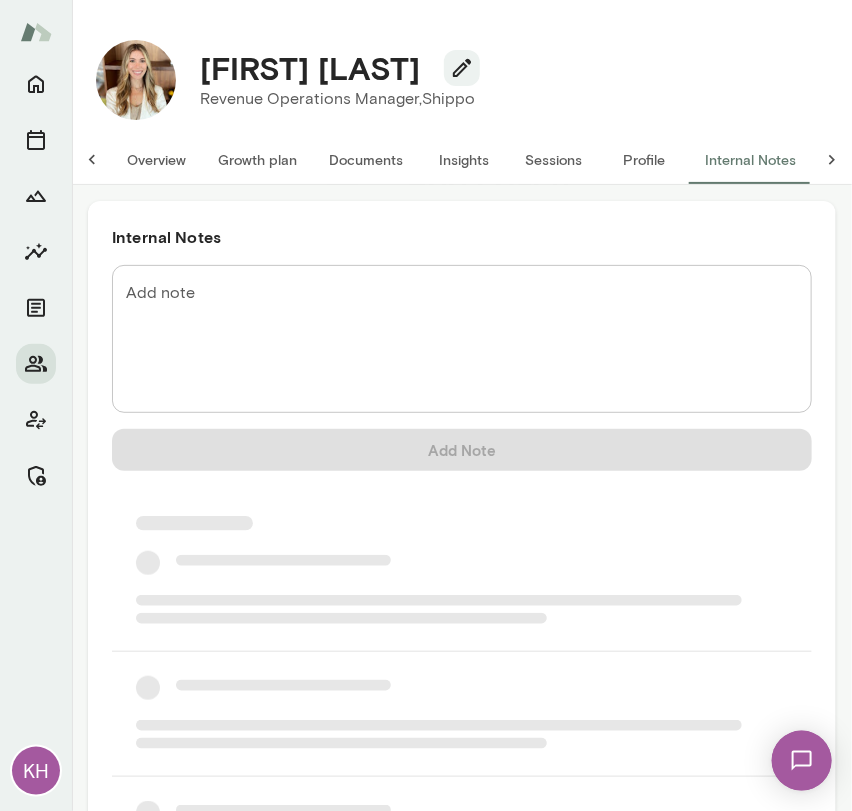 scroll, scrollTop: 0, scrollLeft: 16, axis: horizontal 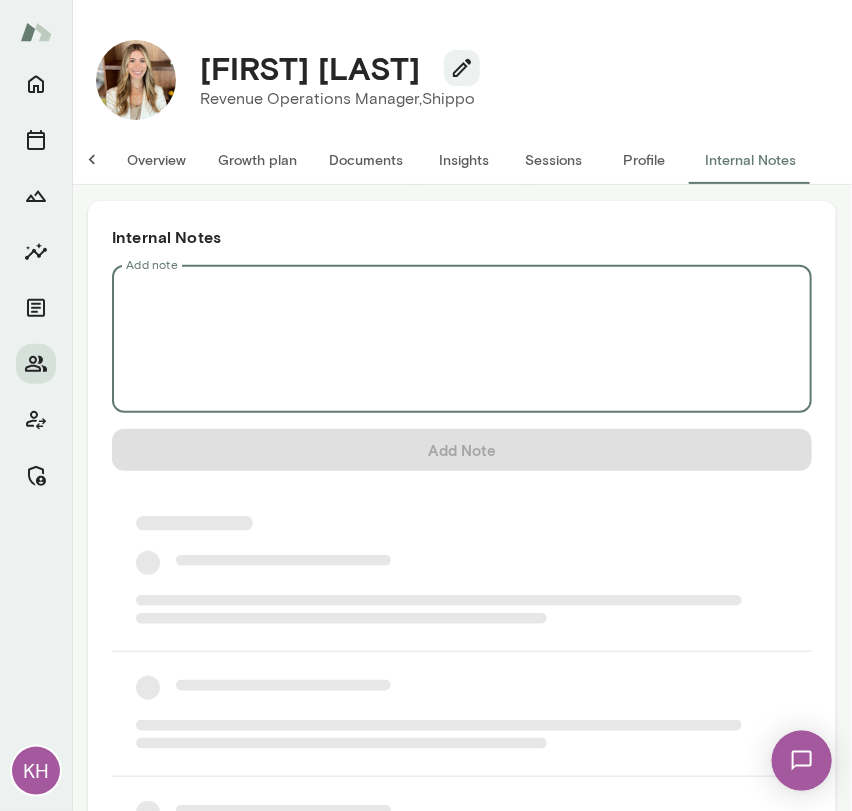 click on "Add note" at bounding box center (462, 339) 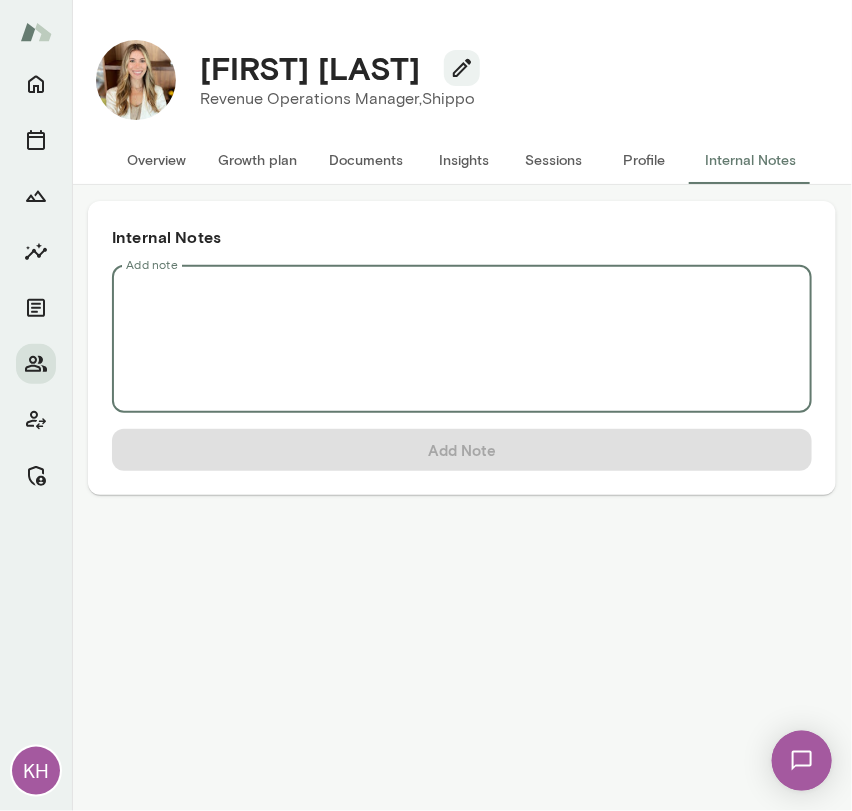 scroll, scrollTop: 0, scrollLeft: 0, axis: both 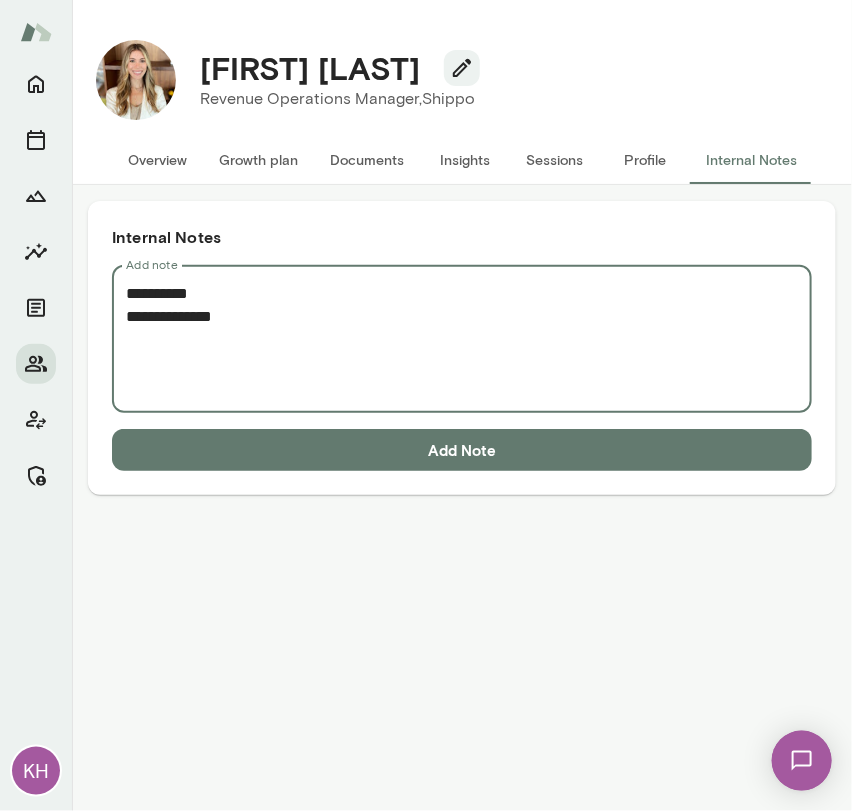 paste on "**********" 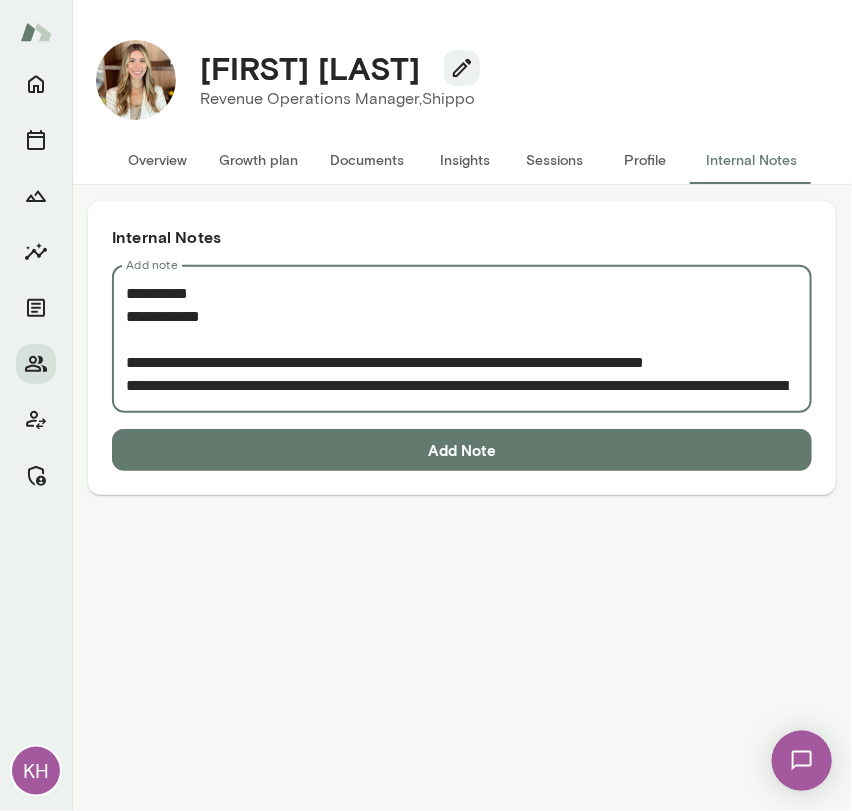 scroll, scrollTop: 158, scrollLeft: 0, axis: vertical 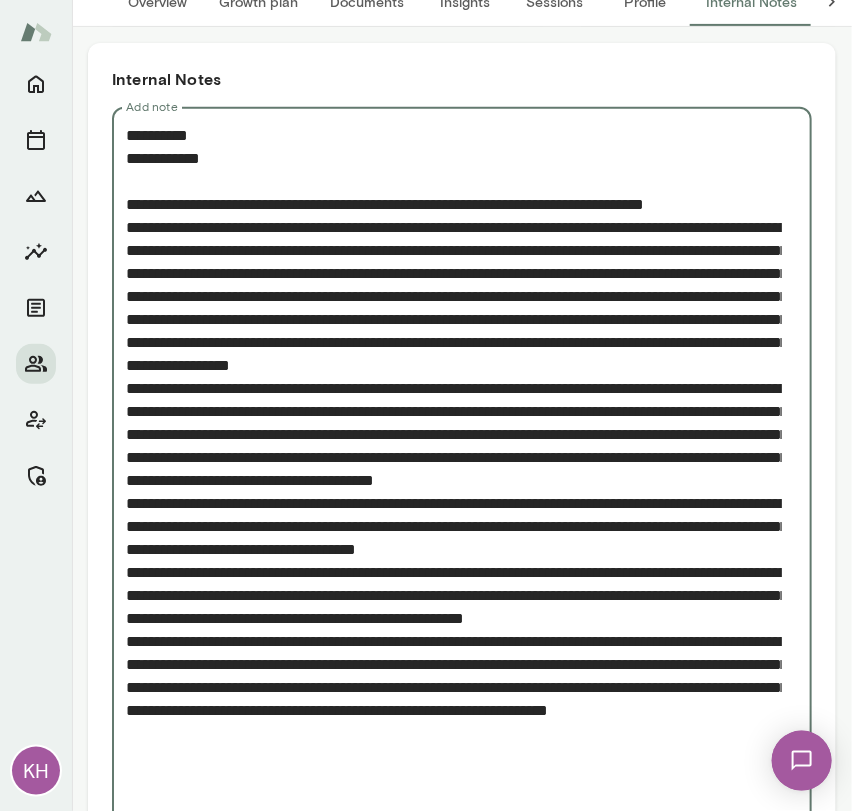 click on "Add note" at bounding box center (454, 469) 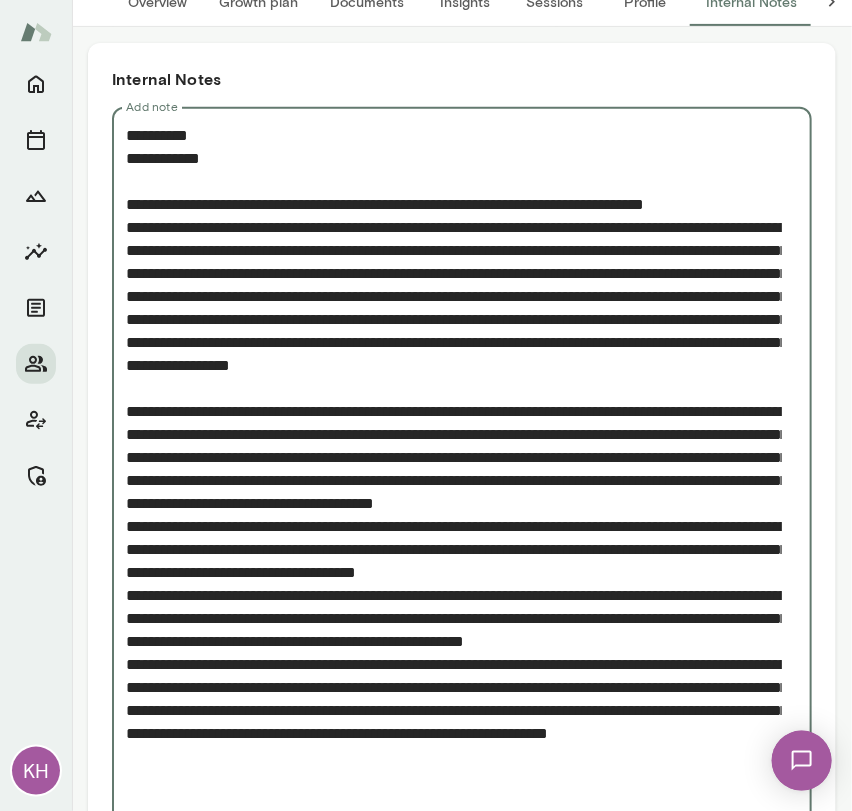 click on "Add note" at bounding box center (454, 480) 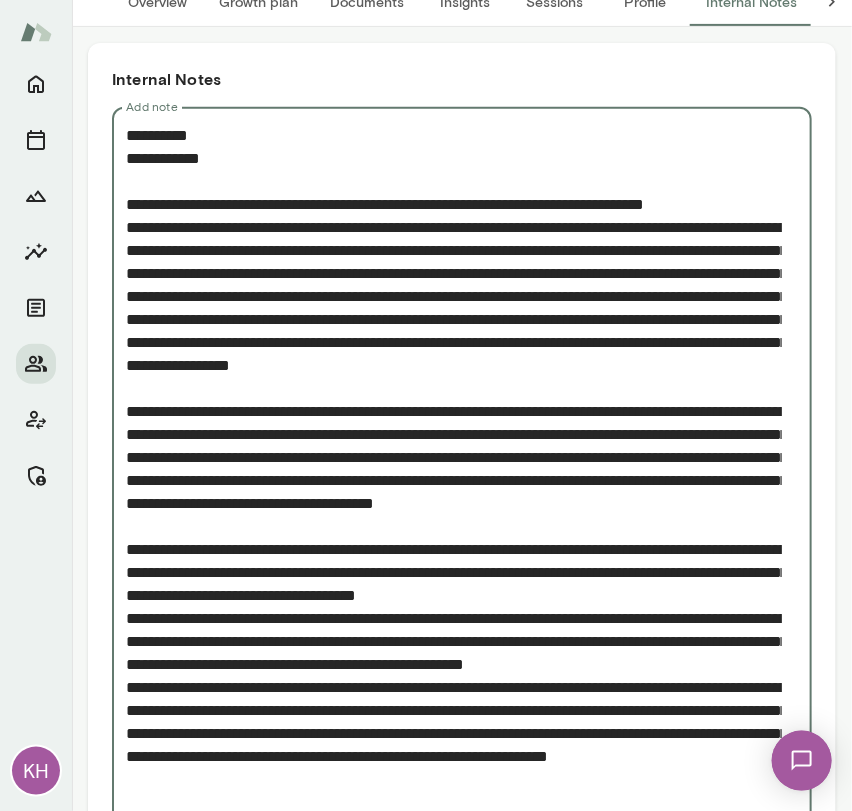 click on "Add note" at bounding box center (454, 492) 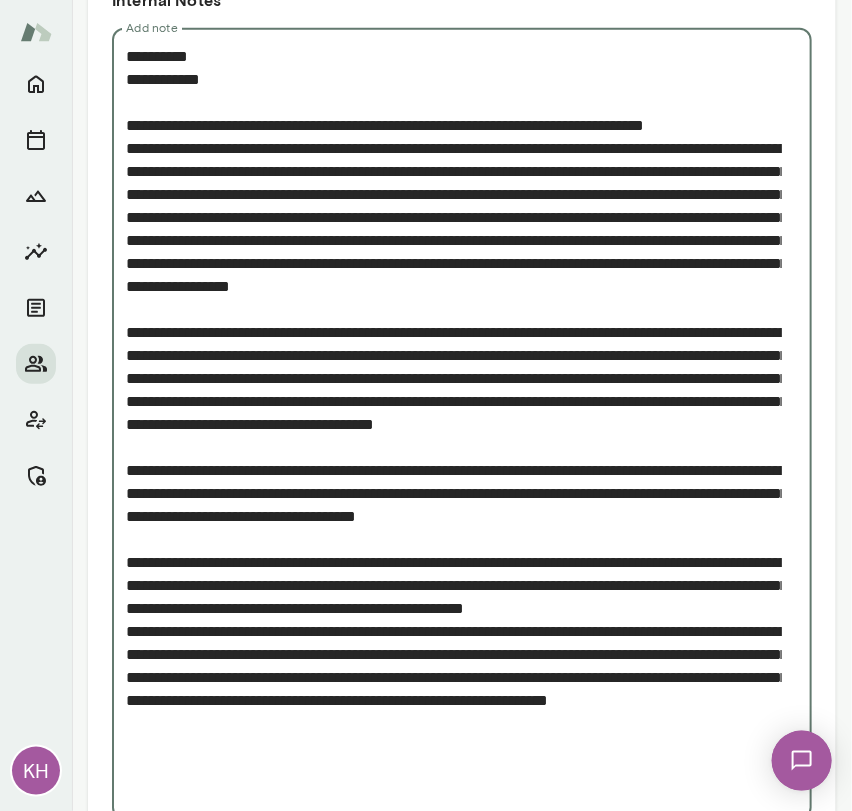 scroll, scrollTop: 238, scrollLeft: 0, axis: vertical 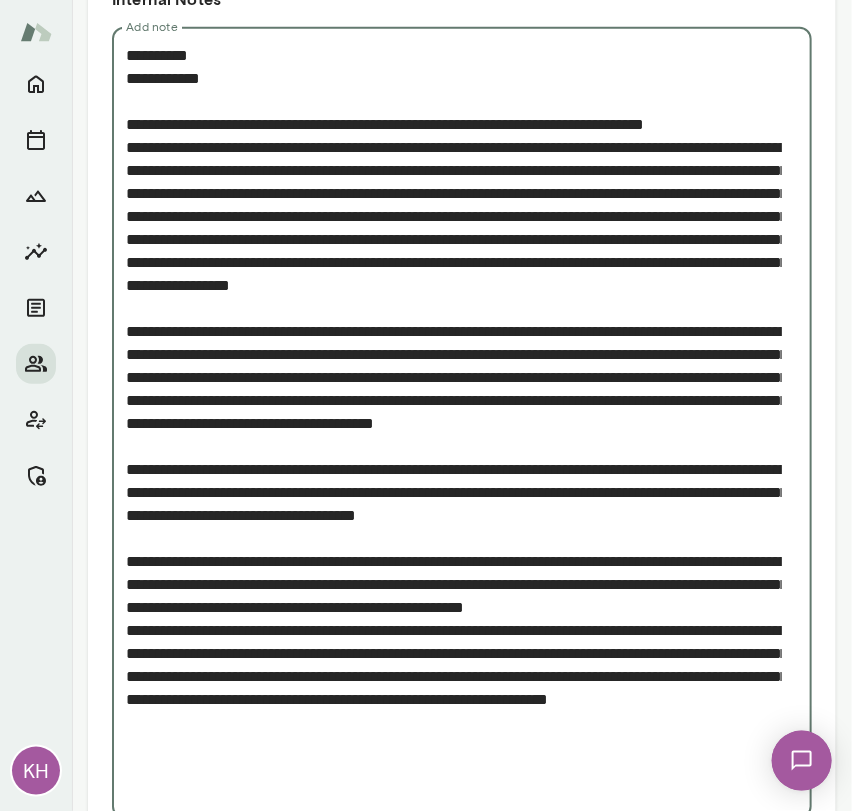 click on "Add note" at bounding box center [454, 423] 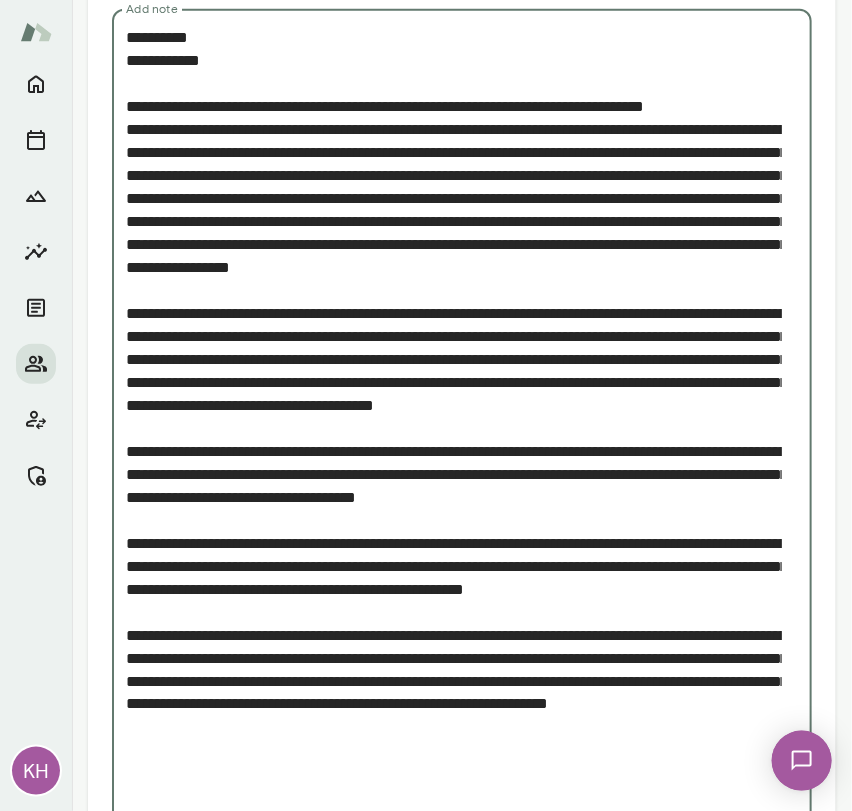 scroll, scrollTop: 0, scrollLeft: 0, axis: both 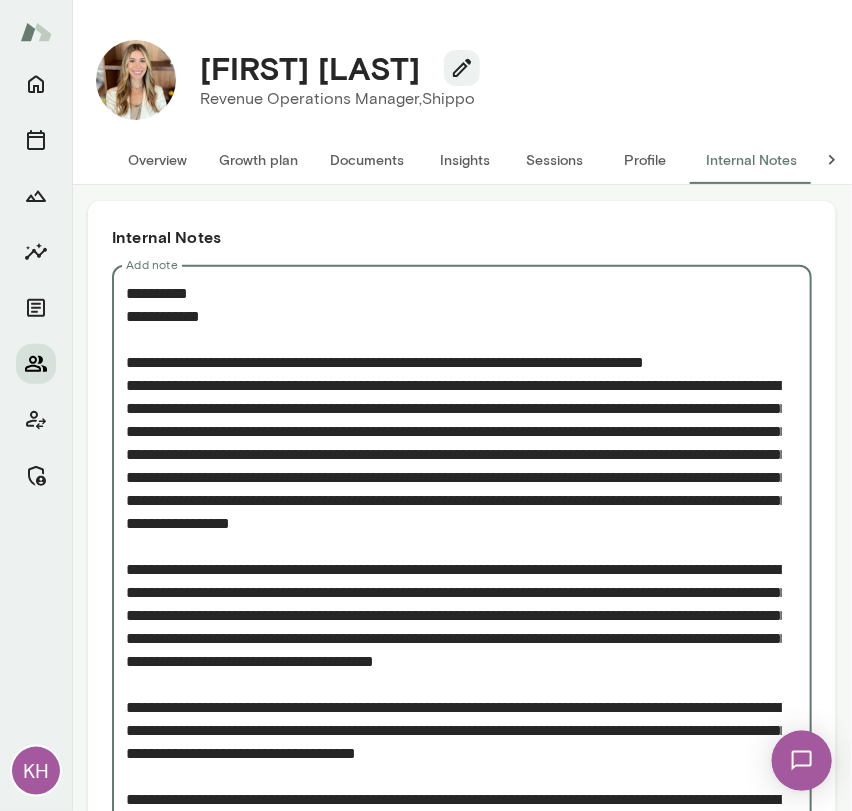 type on "**********" 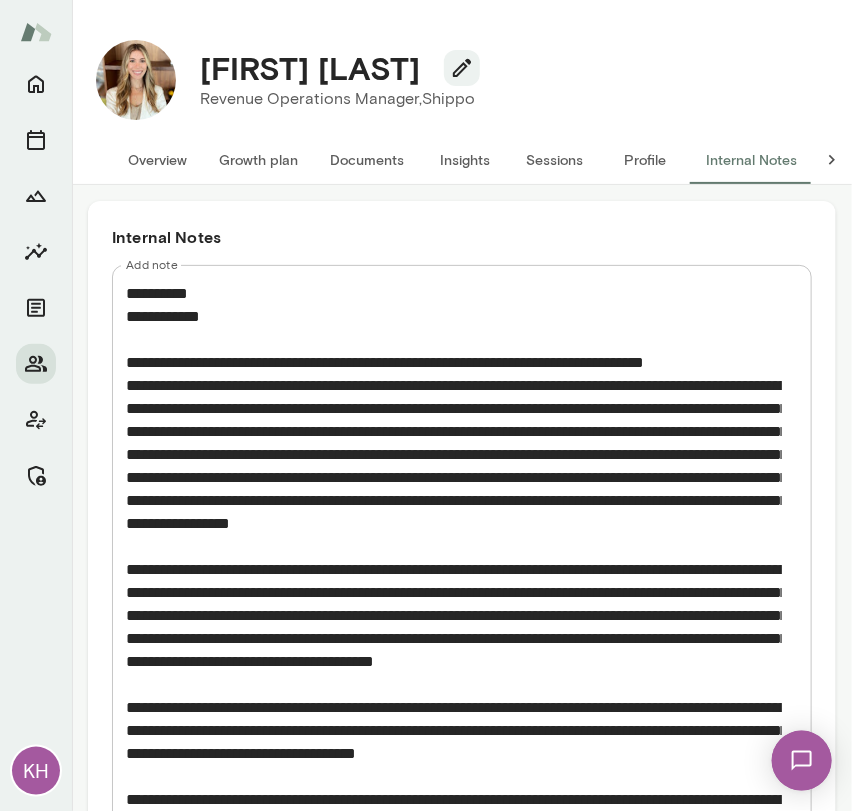 scroll, scrollTop: 367, scrollLeft: 0, axis: vertical 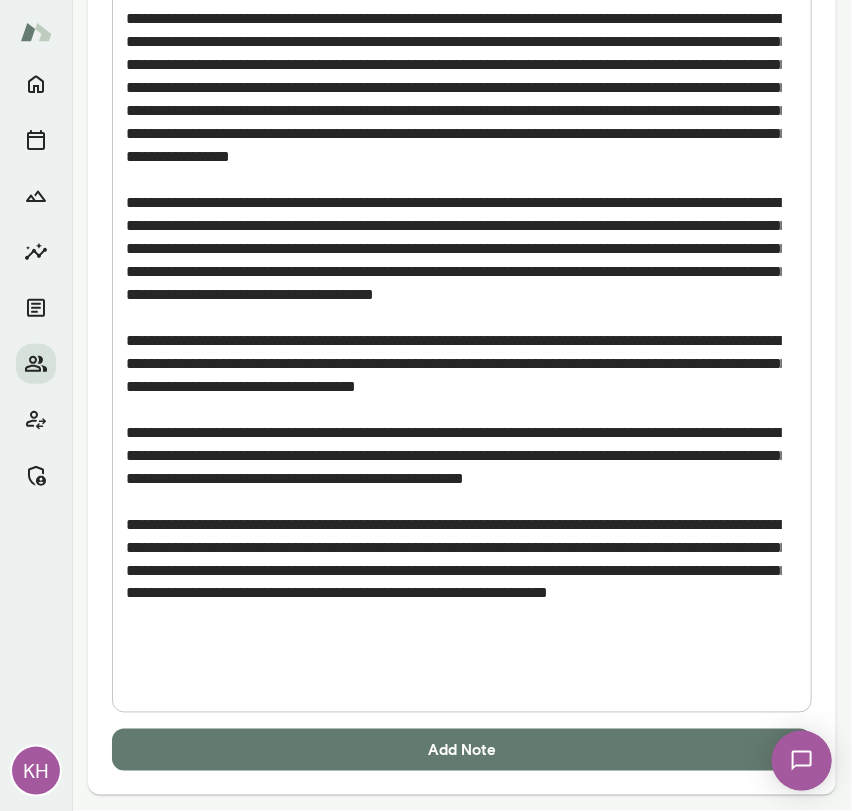 click on "Add Note" at bounding box center (462, 750) 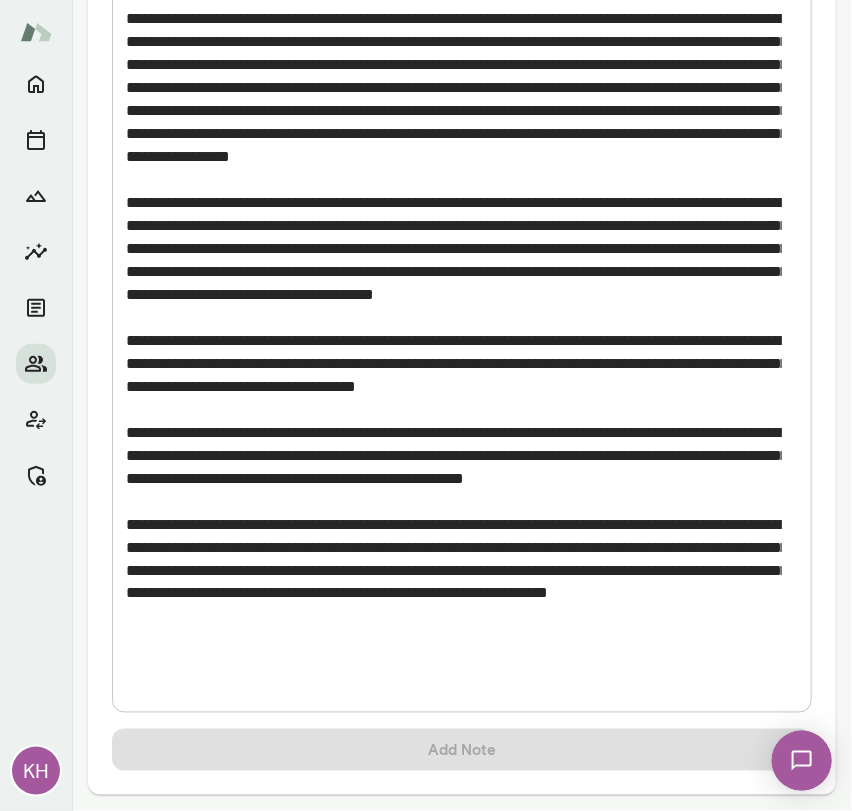 type 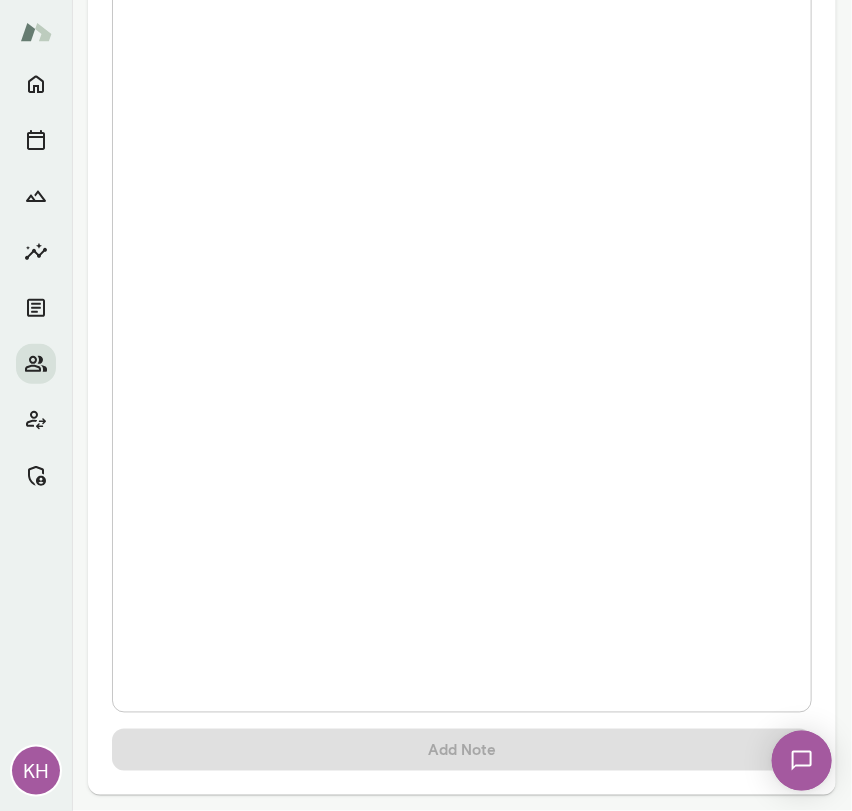 scroll, scrollTop: 0, scrollLeft: 0, axis: both 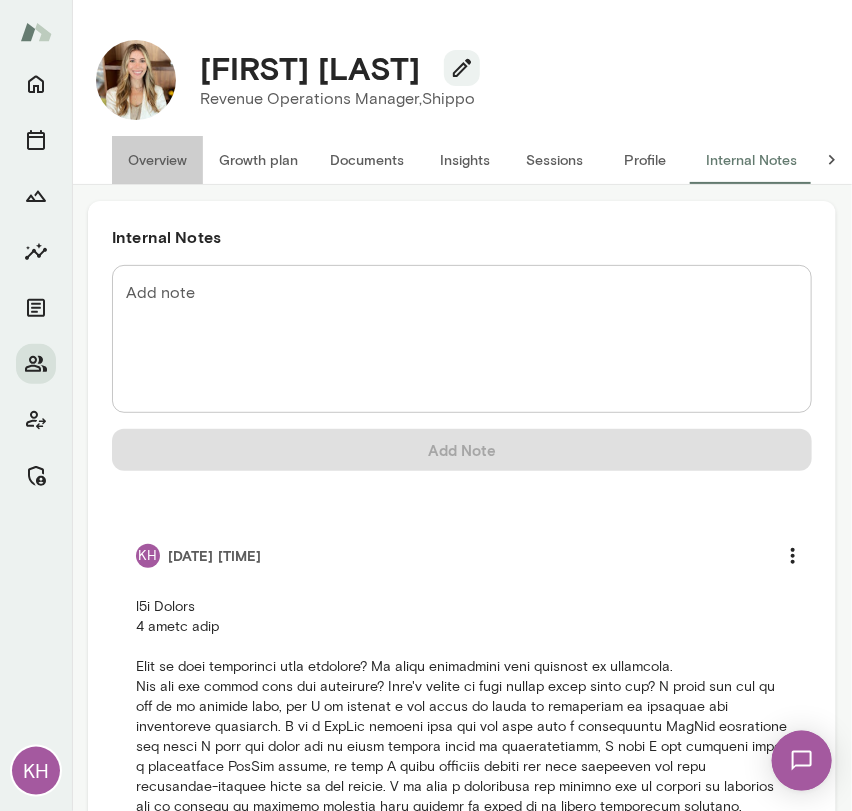 click on "Overview" at bounding box center [157, 160] 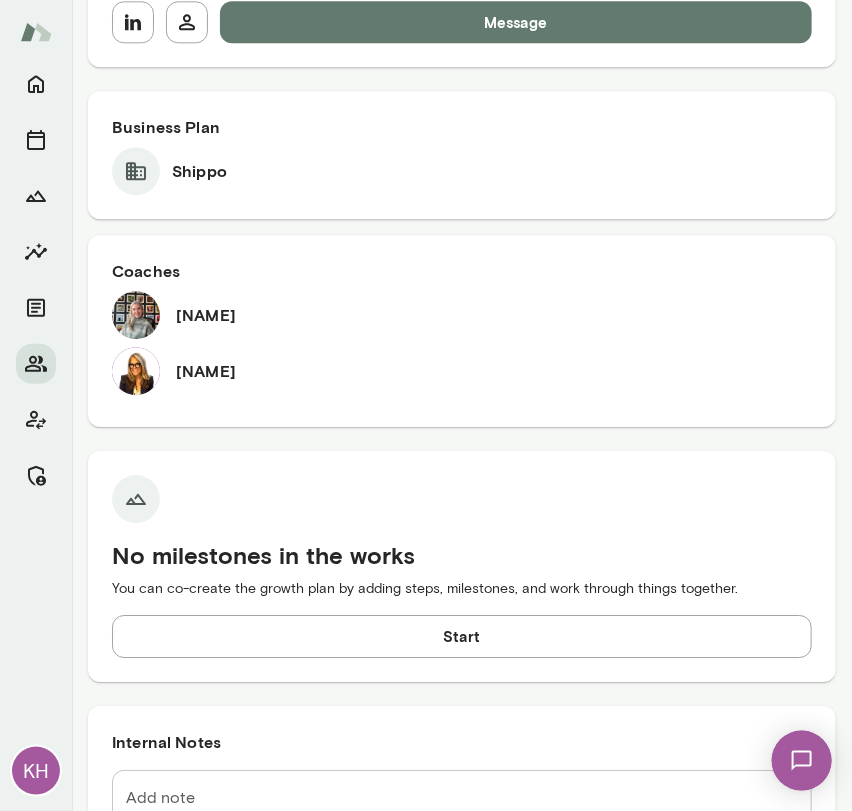 scroll, scrollTop: 1266, scrollLeft: 0, axis: vertical 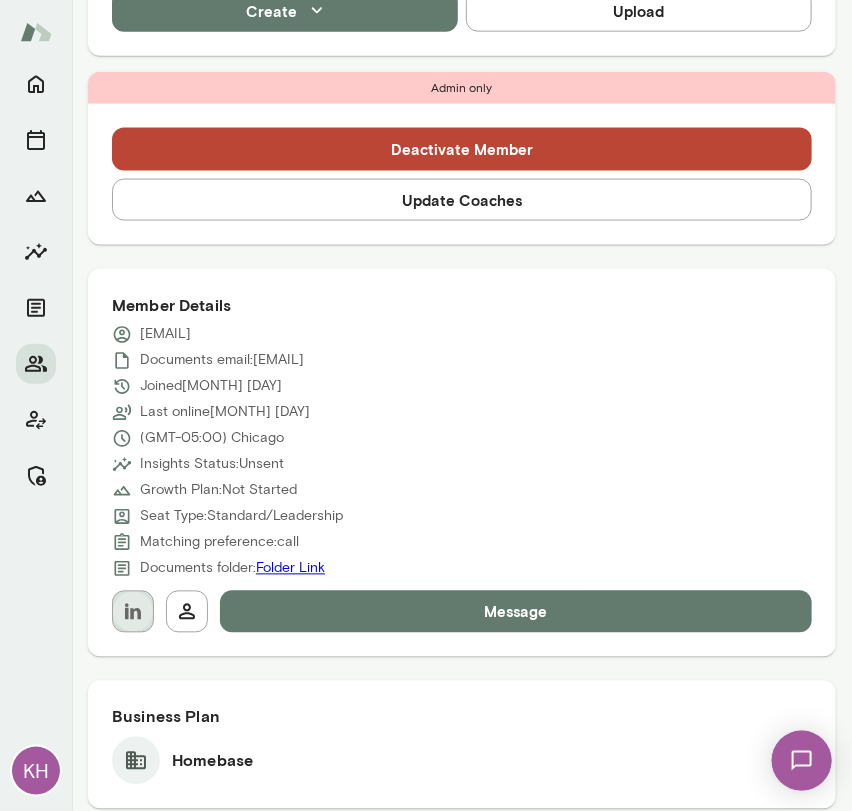 click 